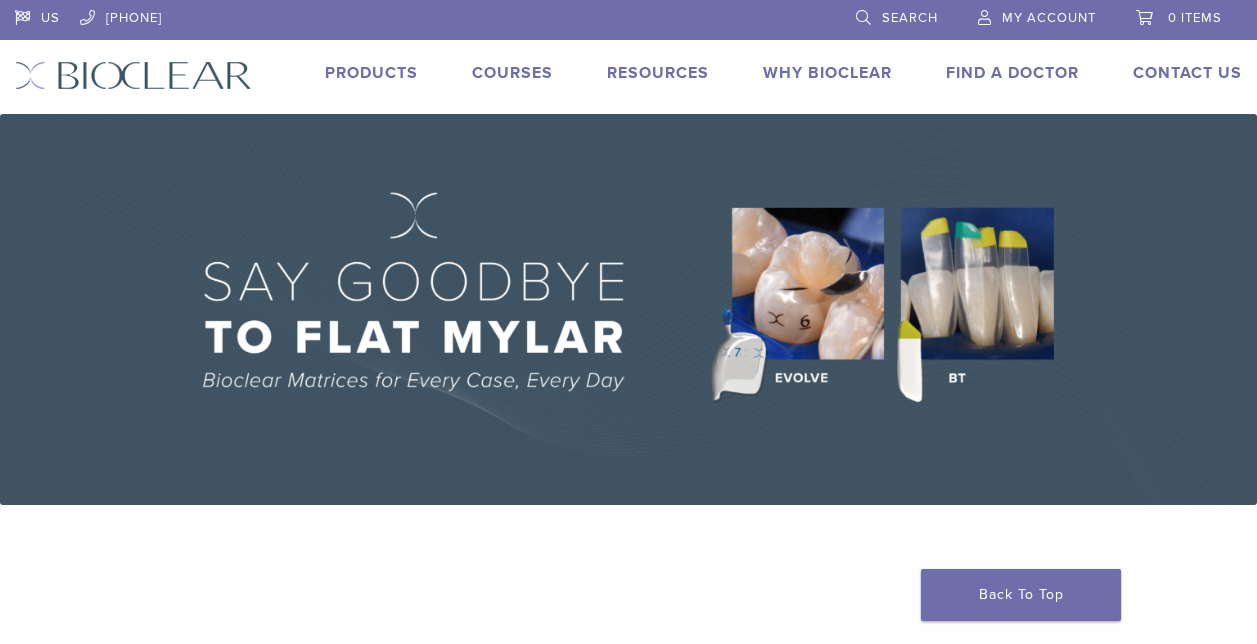 scroll, scrollTop: 0, scrollLeft: 0, axis: both 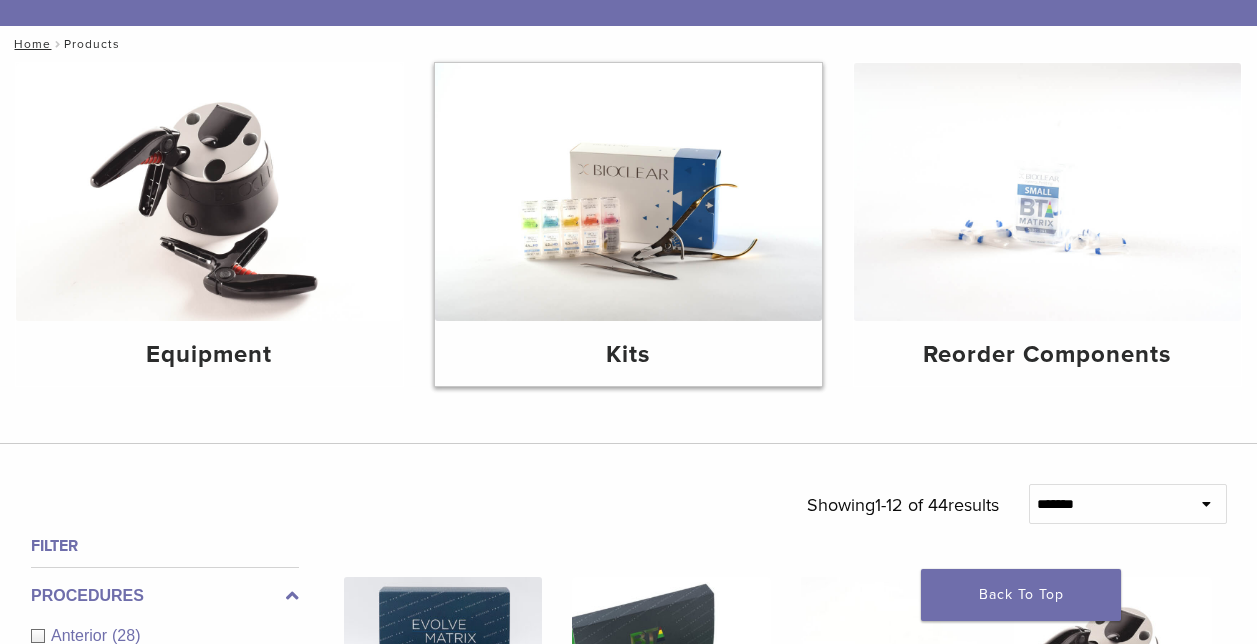 click at bounding box center (628, 192) 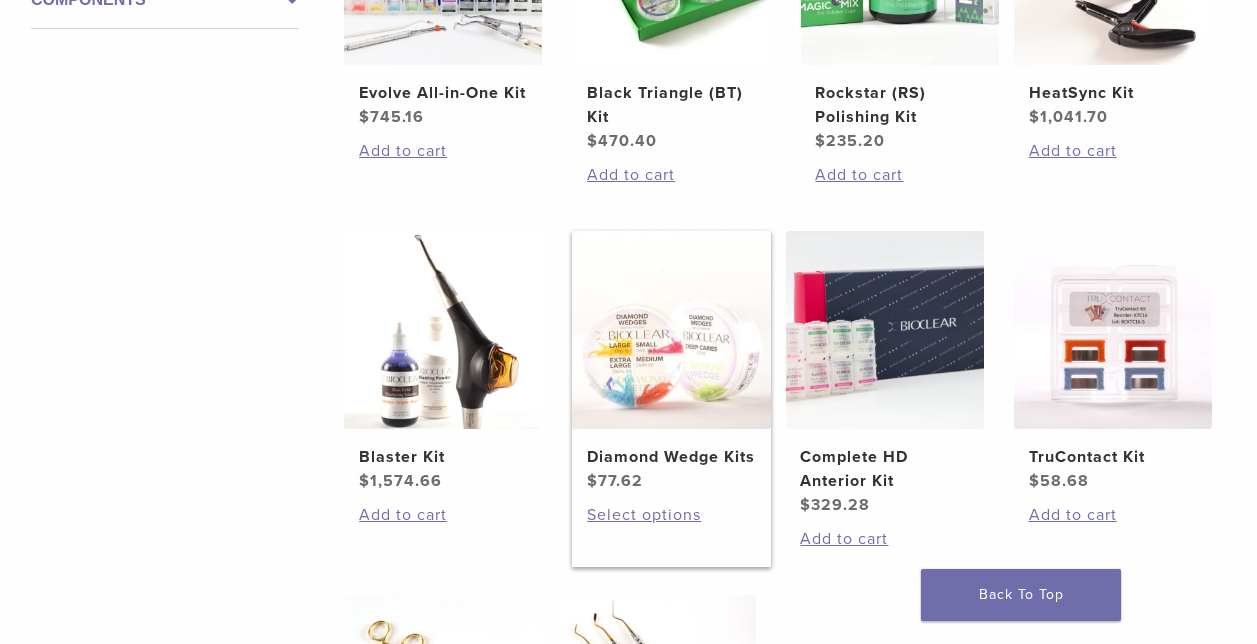 scroll, scrollTop: 800, scrollLeft: 0, axis: vertical 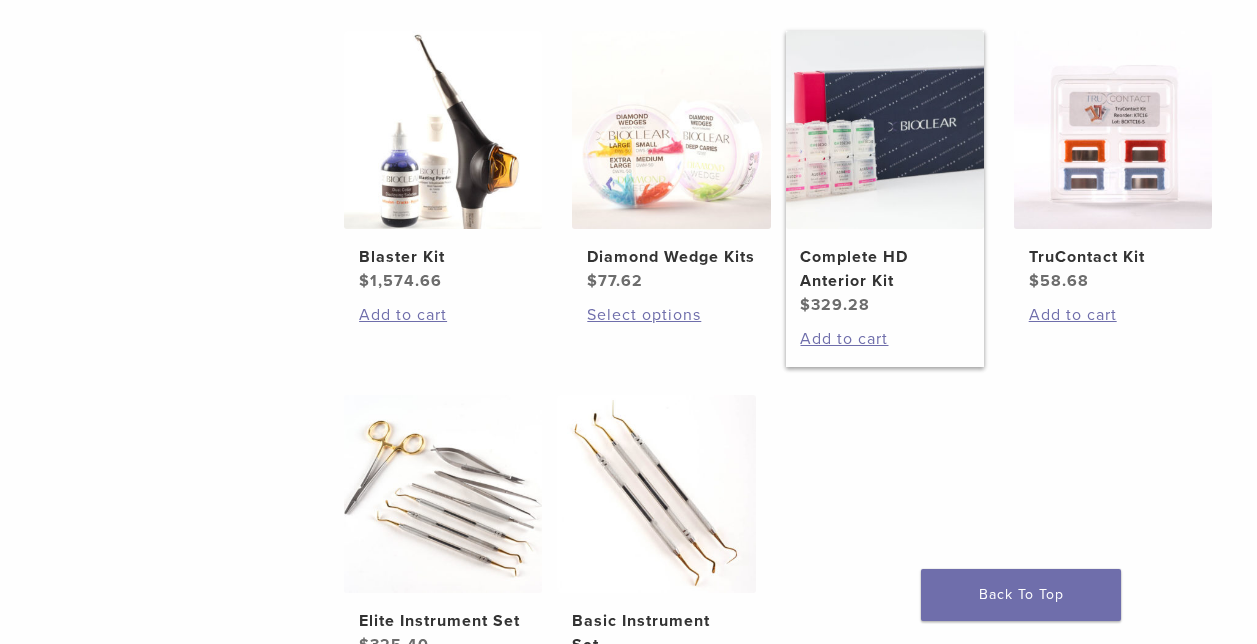 click on "Complete HD Anterior Kit" at bounding box center [884, 269] 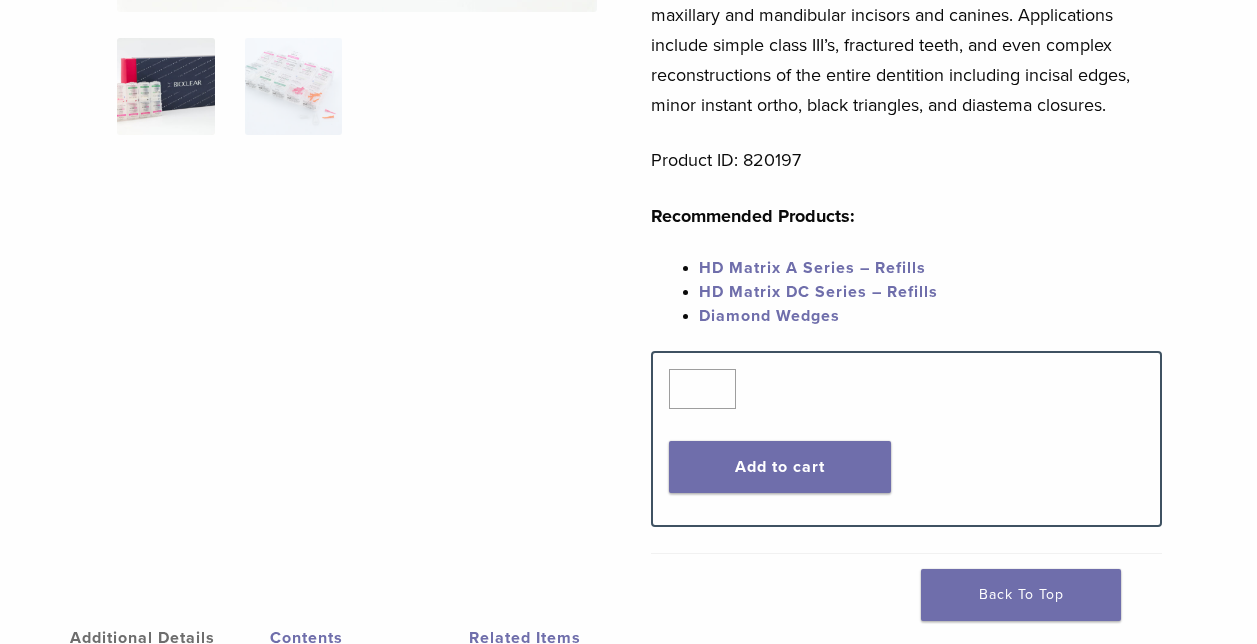 scroll, scrollTop: 600, scrollLeft: 0, axis: vertical 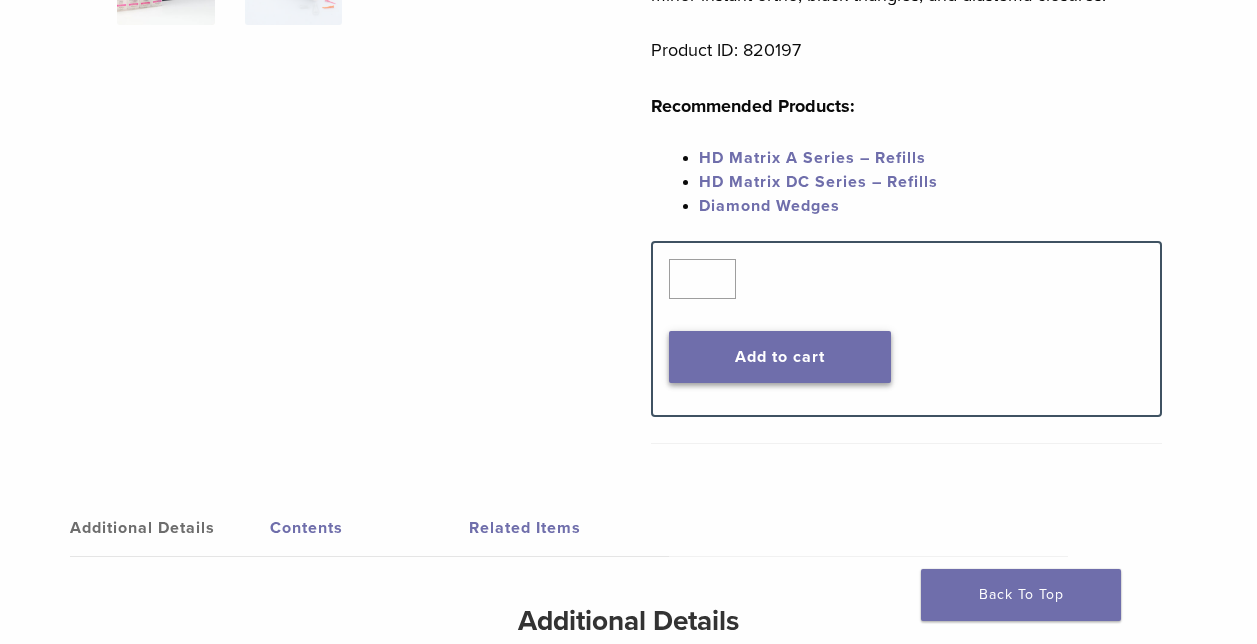 click on "Add to cart" at bounding box center [780, 357] 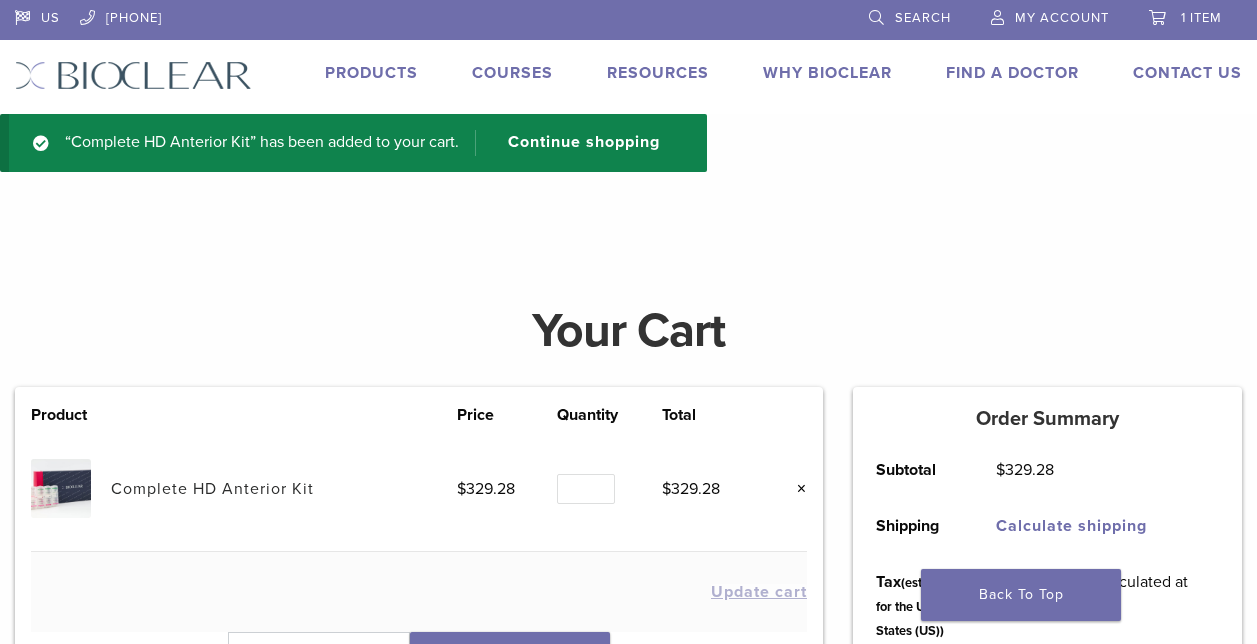scroll, scrollTop: 0, scrollLeft: 0, axis: both 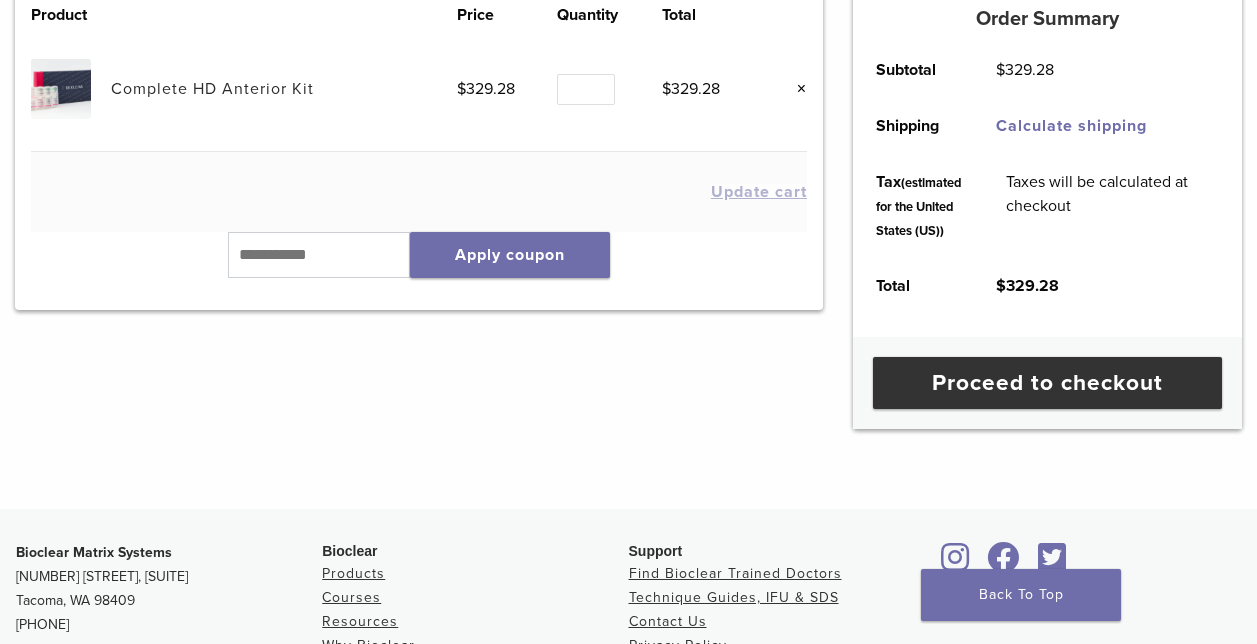 click at bounding box center [0, 987] 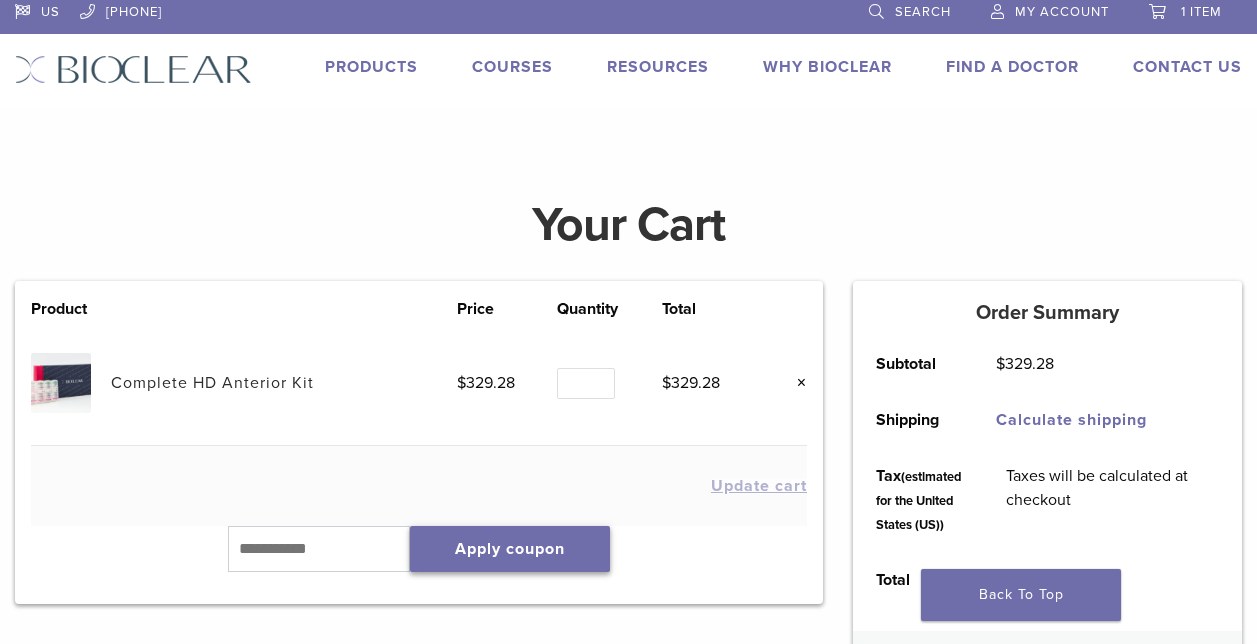 scroll, scrollTop: 0, scrollLeft: 0, axis: both 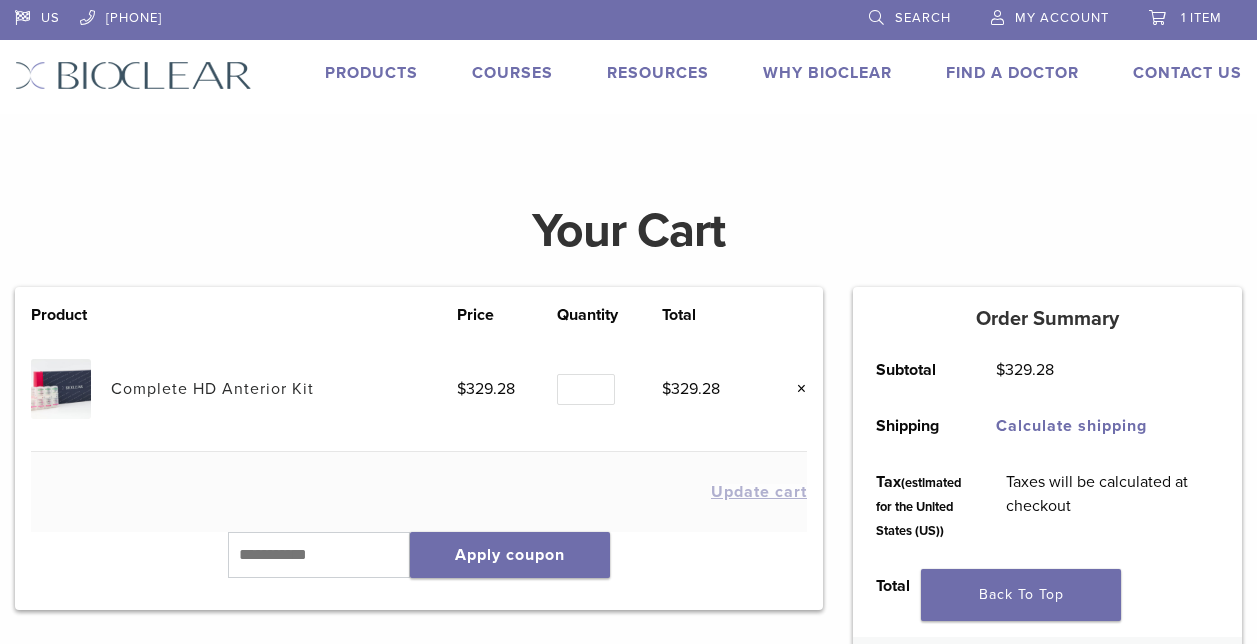 click on "Products" at bounding box center (371, 73) 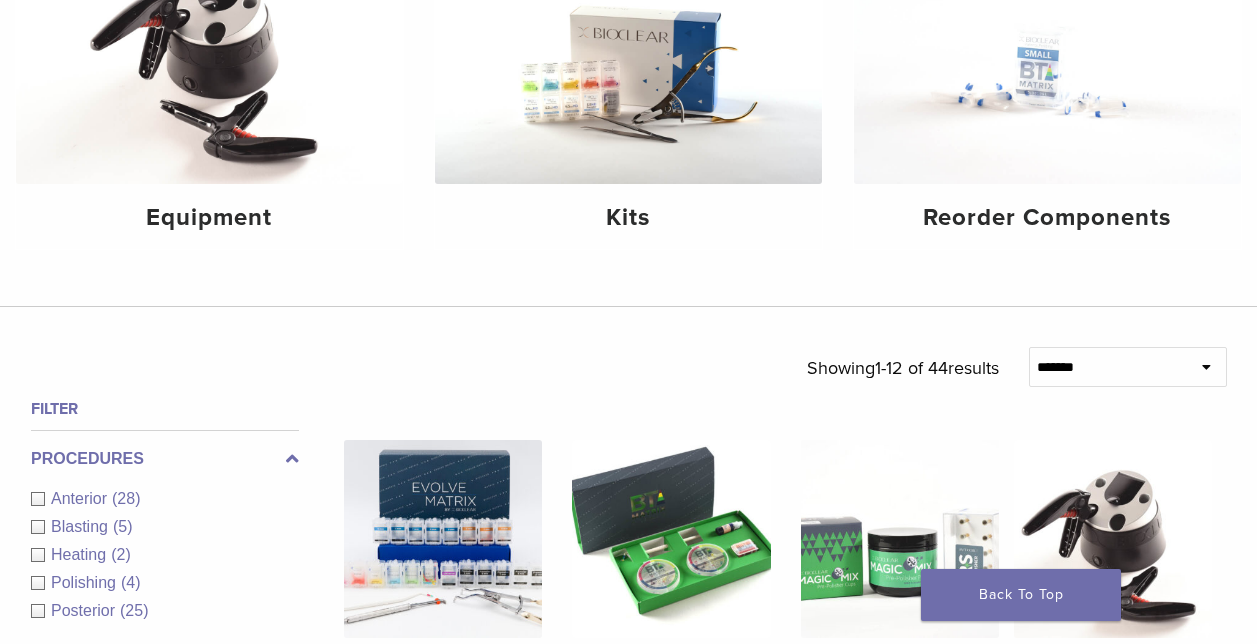scroll, scrollTop: 500, scrollLeft: 0, axis: vertical 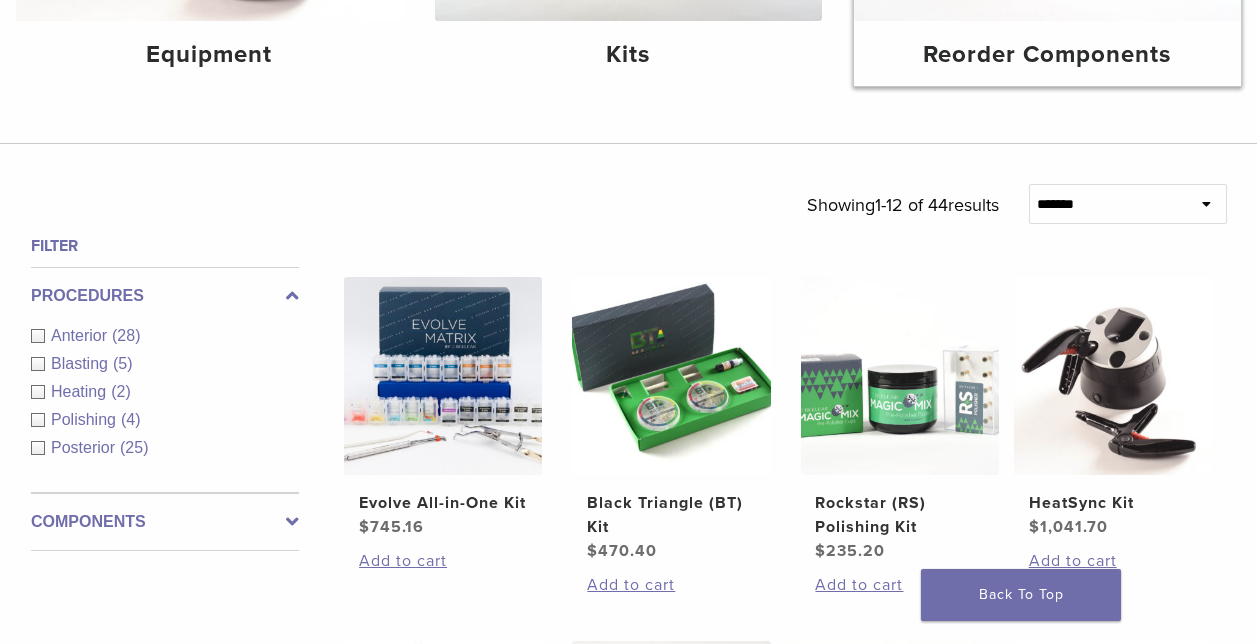 click on "Reorder Components" at bounding box center [1047, 55] 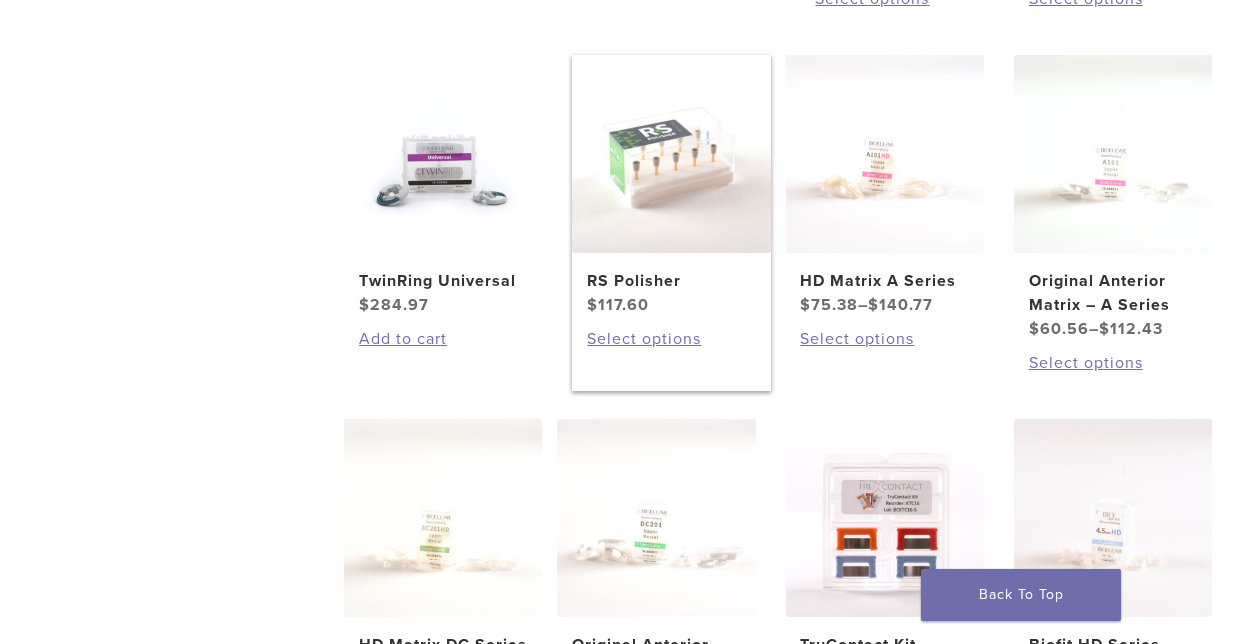 scroll, scrollTop: 900, scrollLeft: 0, axis: vertical 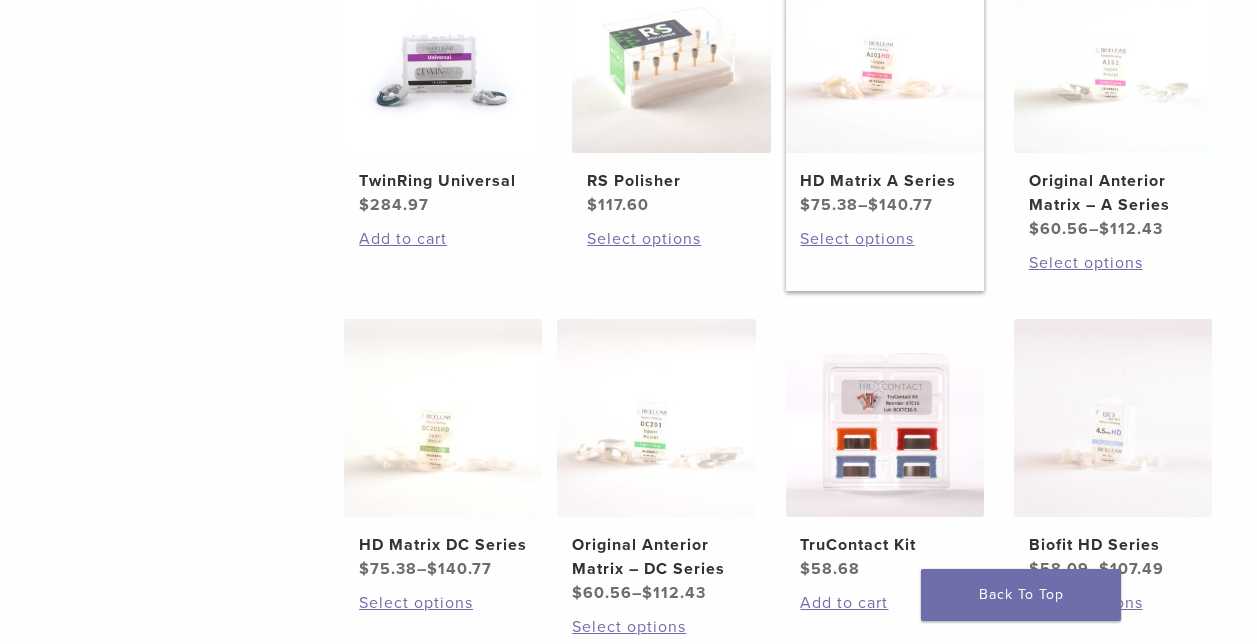 click on "$ 75.38  –  $ 140.77" at bounding box center (884, 205) 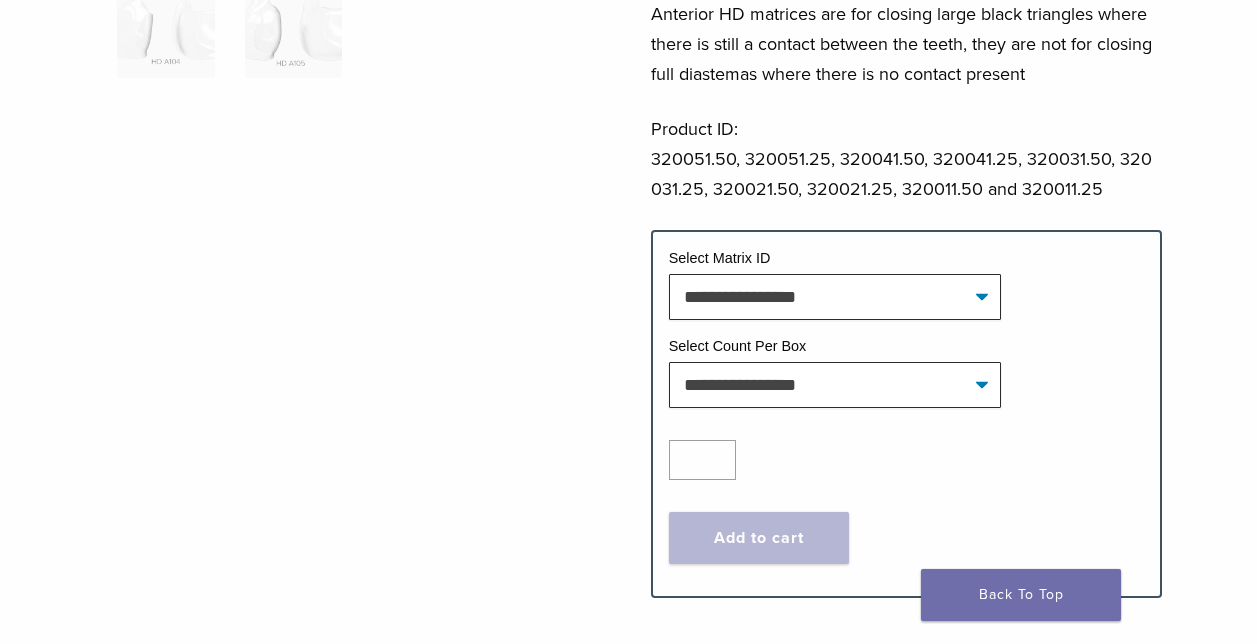 scroll, scrollTop: 700, scrollLeft: 0, axis: vertical 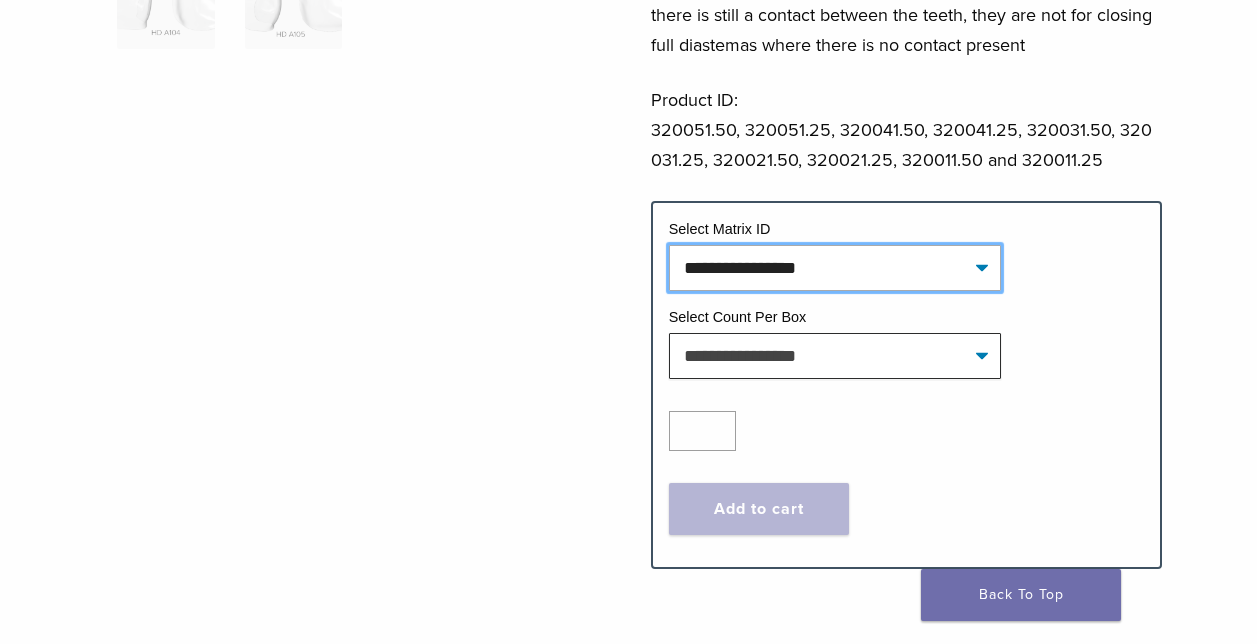 click on "**********" 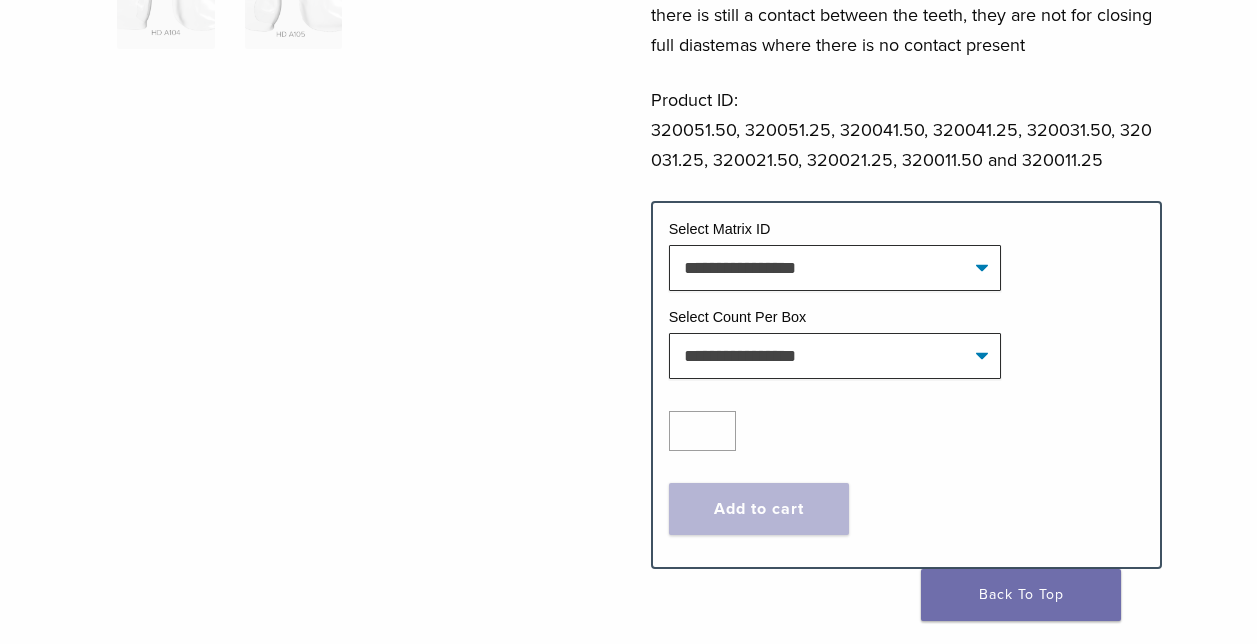 click at bounding box center [357, 9] 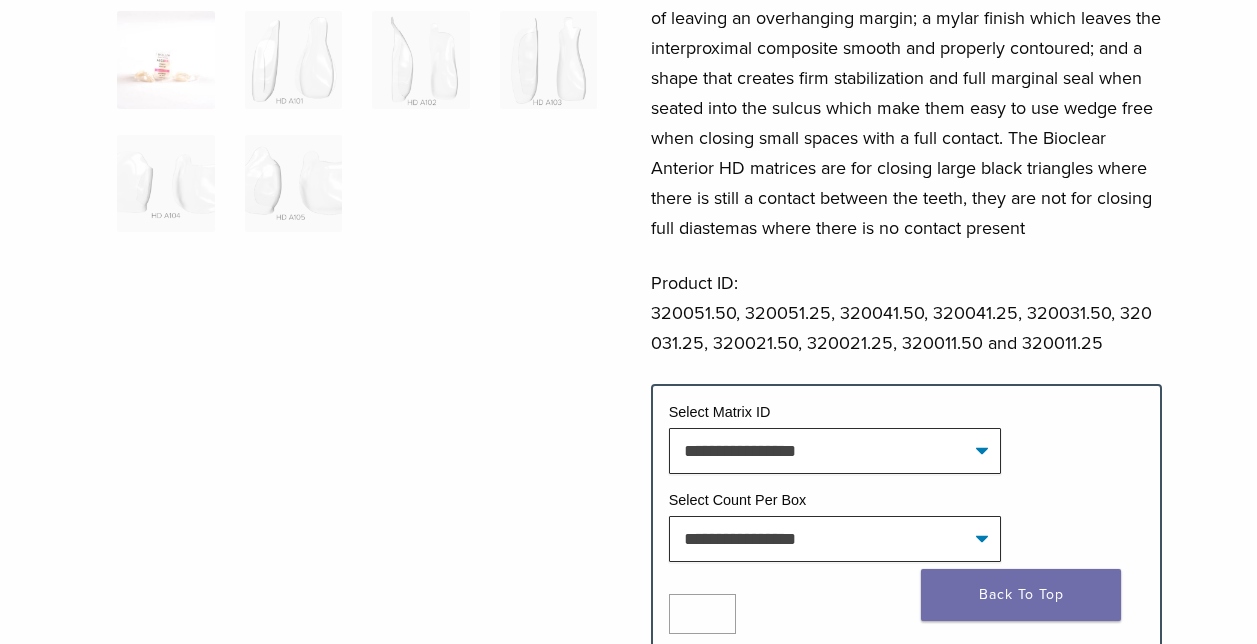 scroll, scrollTop: 600, scrollLeft: 0, axis: vertical 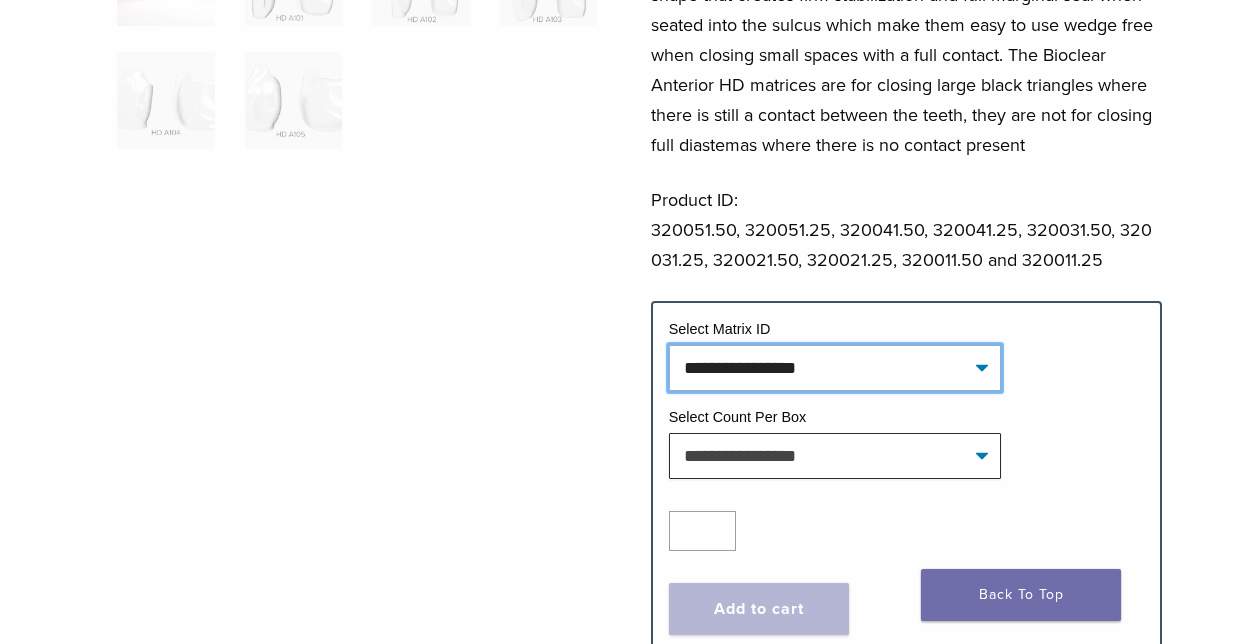 click on "**********" 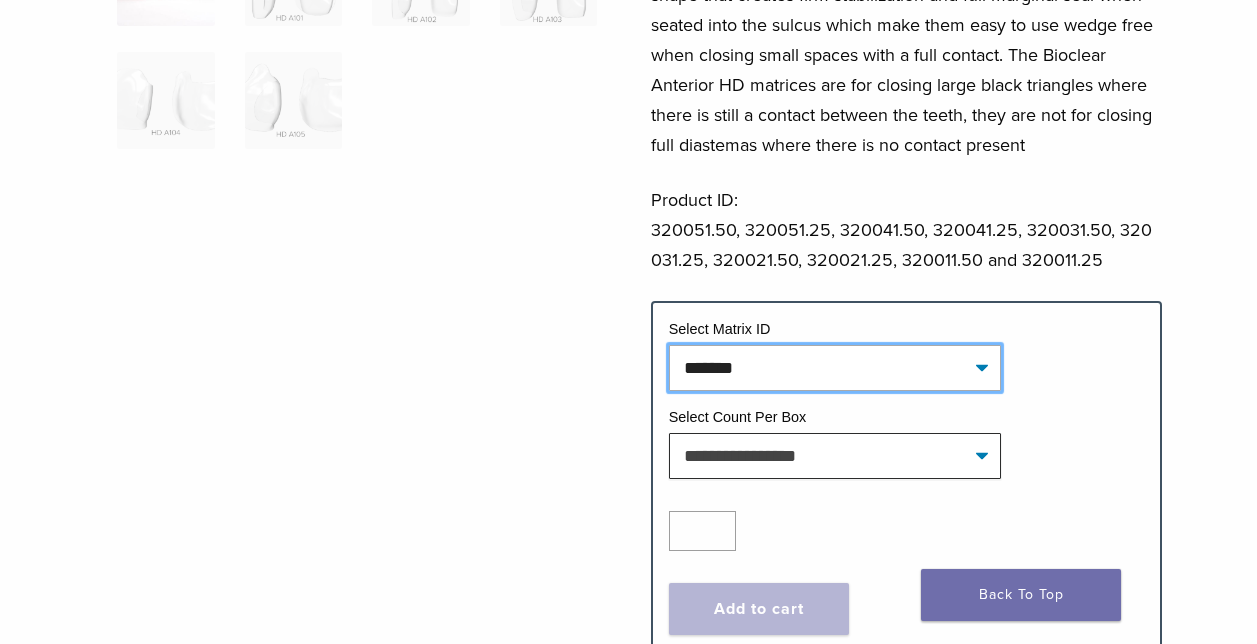 click on "**********" 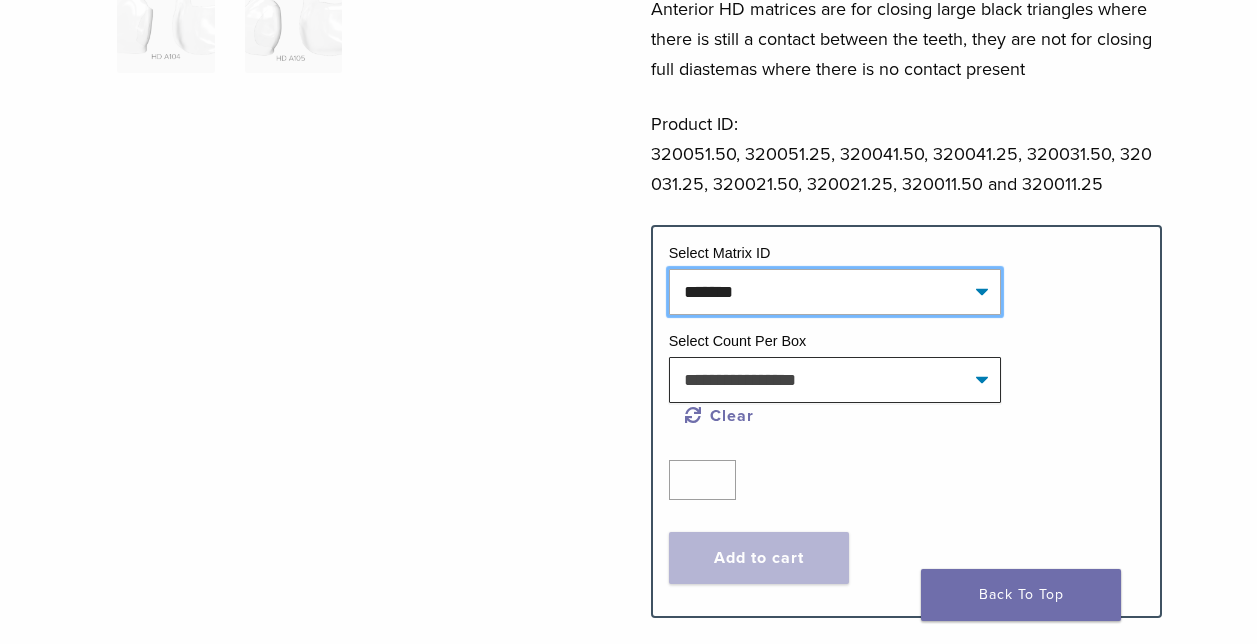 scroll, scrollTop: 700, scrollLeft: 0, axis: vertical 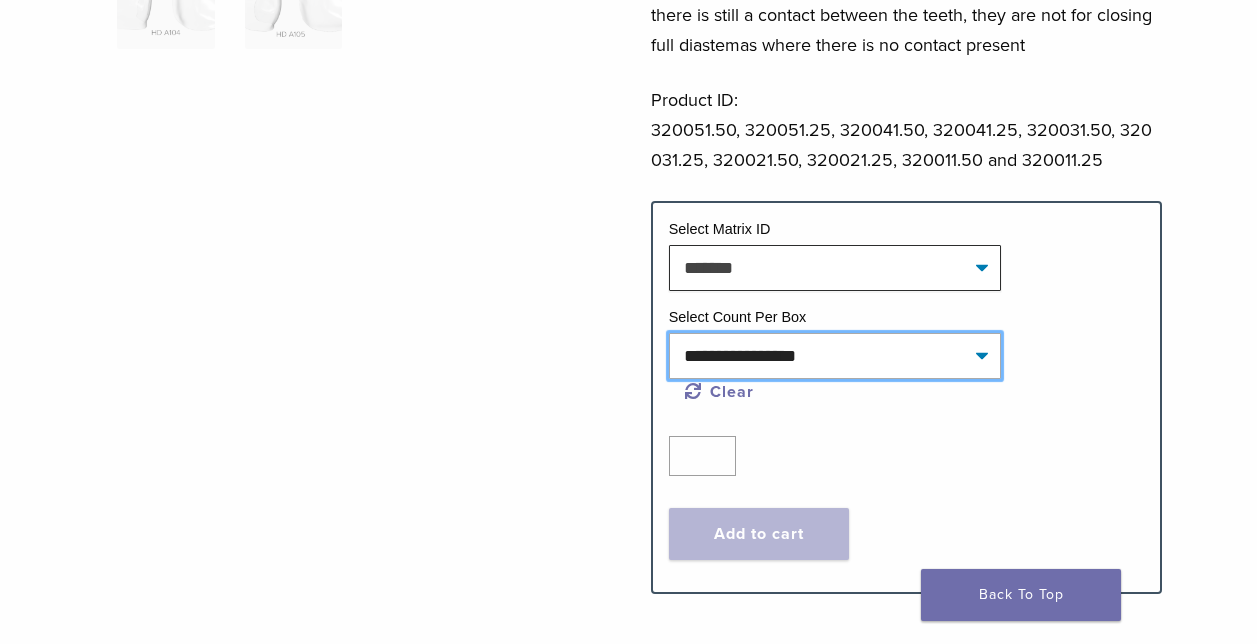 click on "**********" 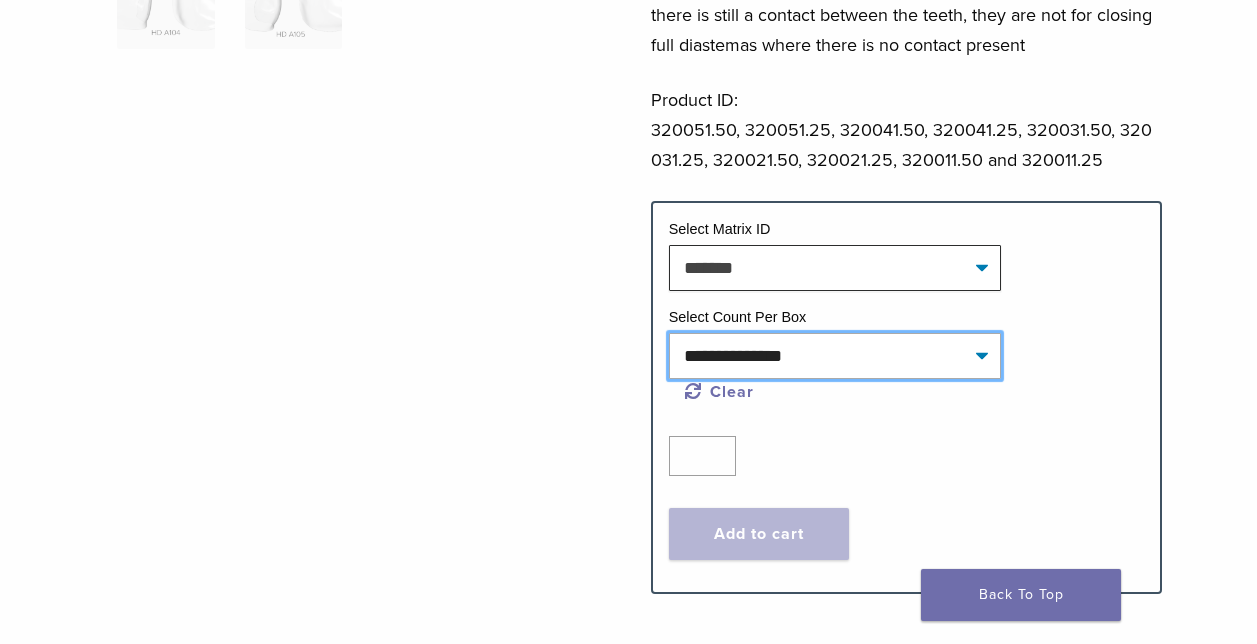 click on "**********" 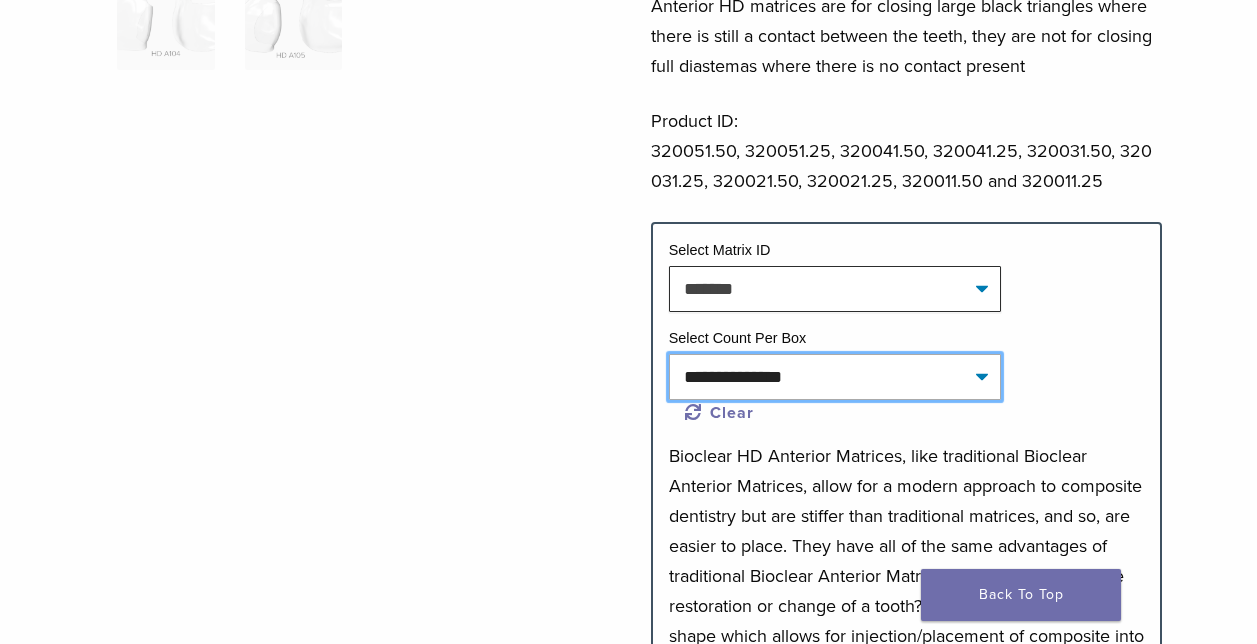 scroll, scrollTop: 700, scrollLeft: 0, axis: vertical 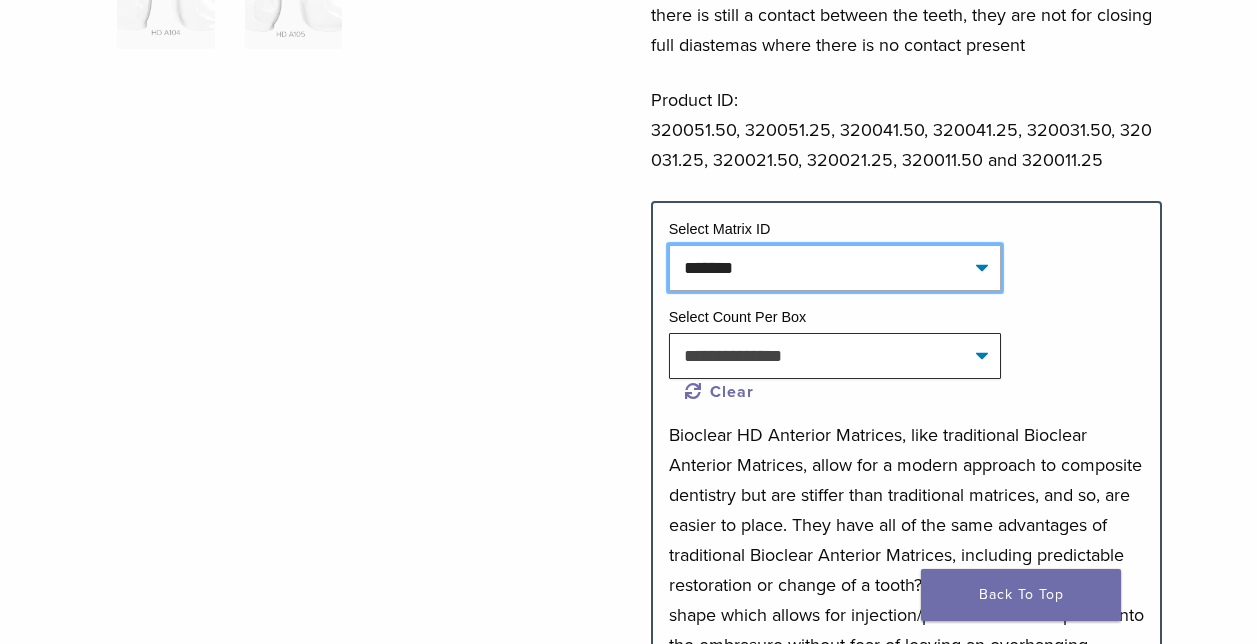 click on "**********" 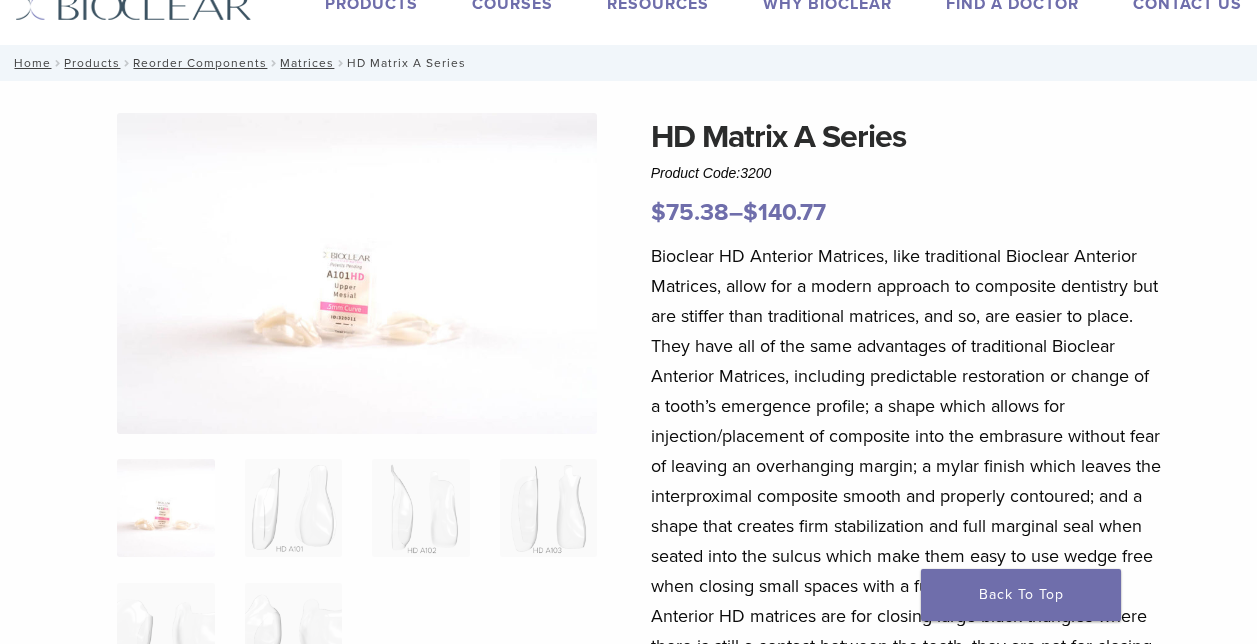 scroll, scrollTop: 0, scrollLeft: 0, axis: both 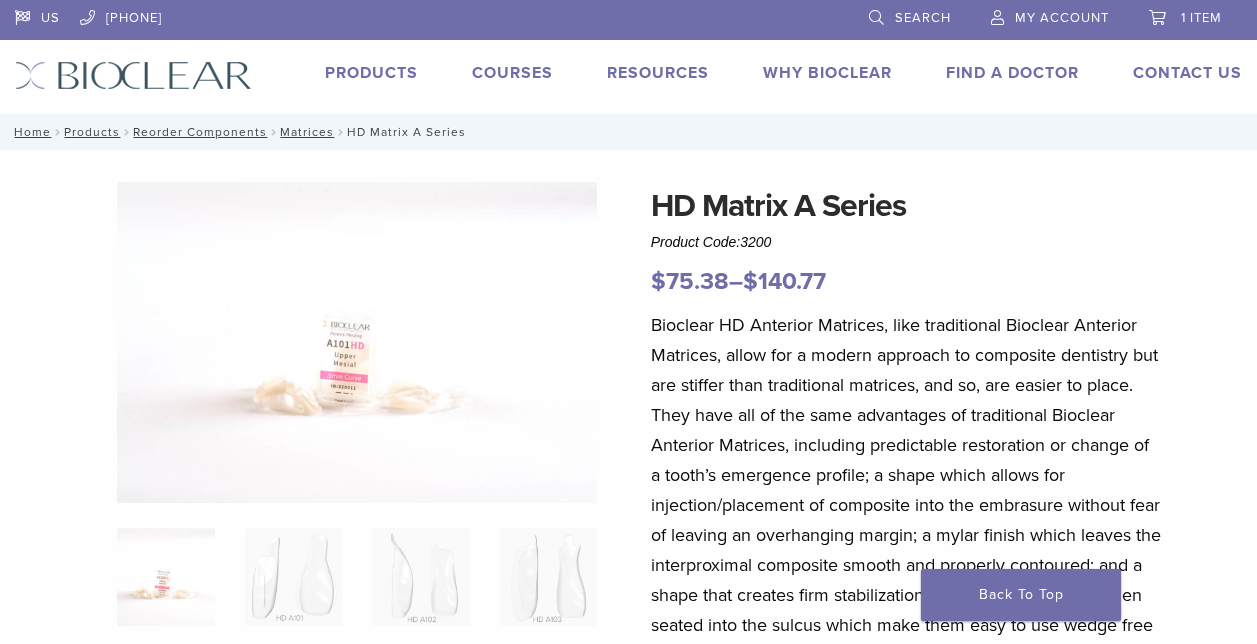 click on "1 item" at bounding box center (1201, 18) 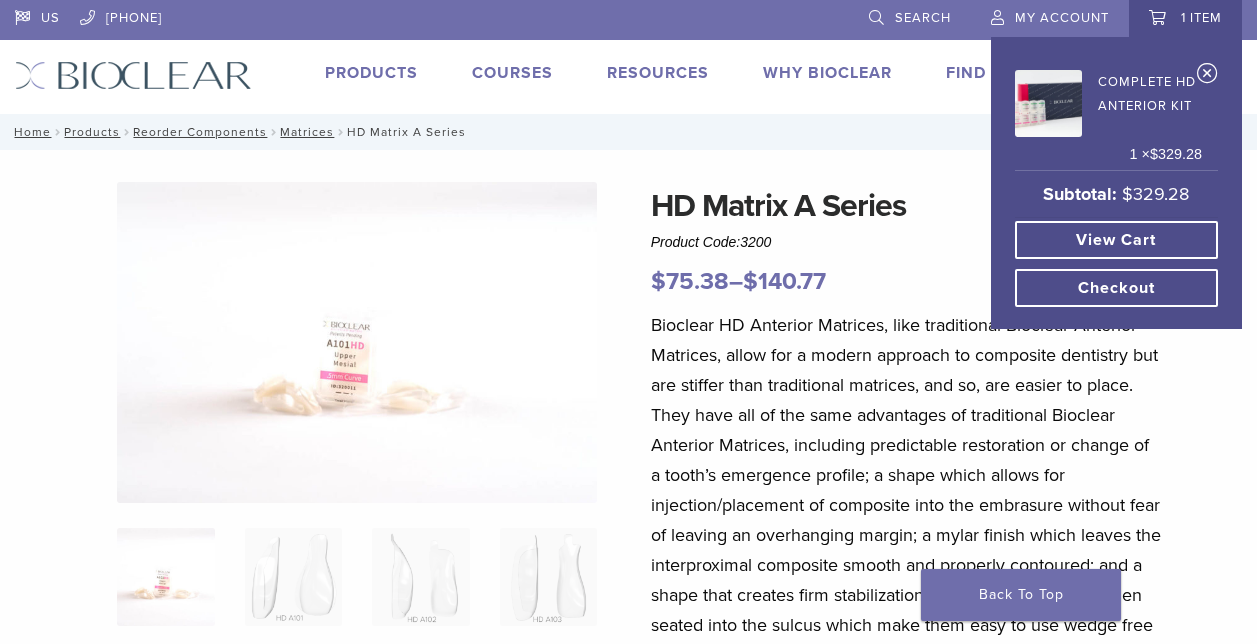 click on "Complete HD Anterior Kit" at bounding box center [1108, 100] 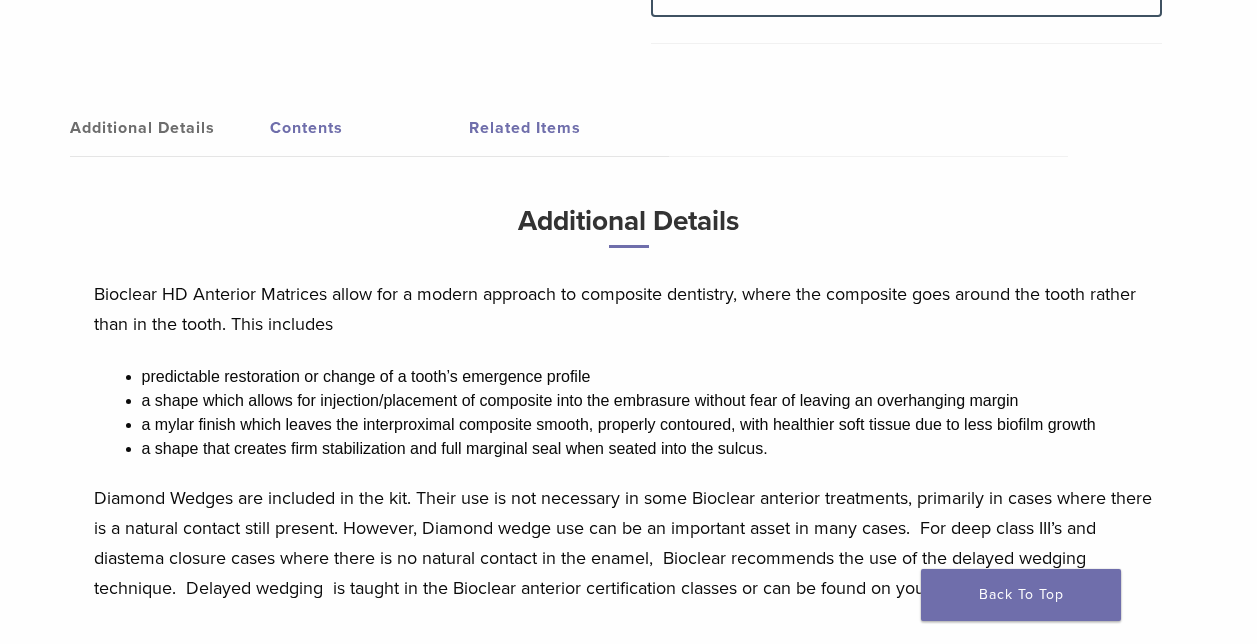 scroll, scrollTop: 1000, scrollLeft: 0, axis: vertical 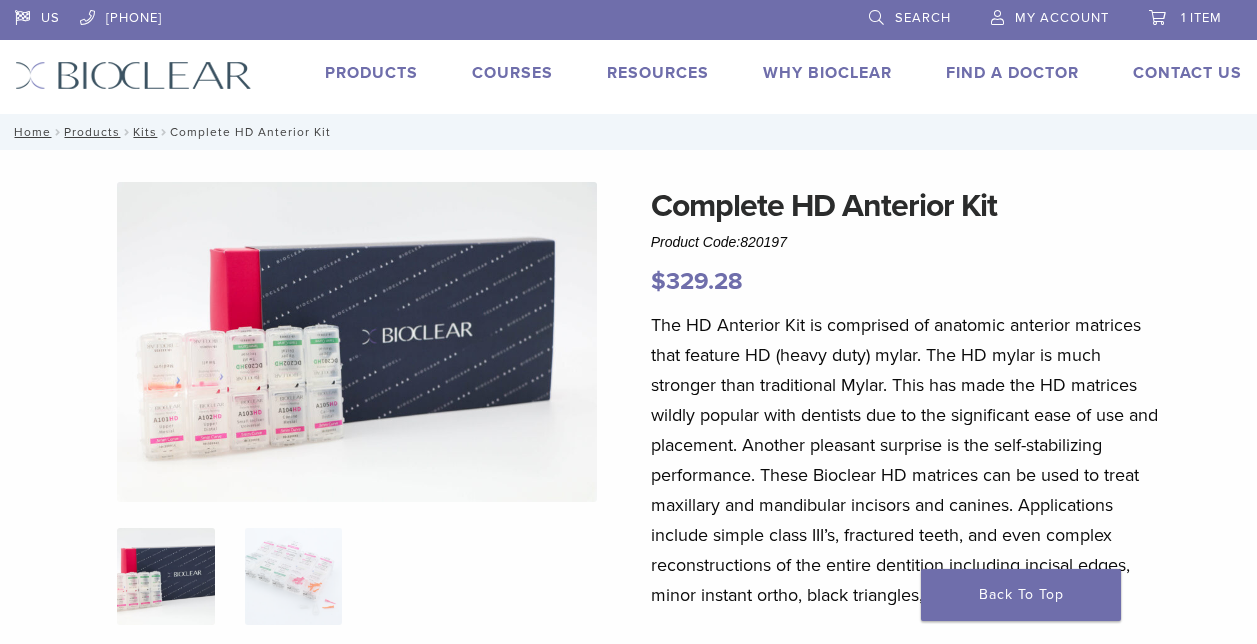 click on "1 item" at bounding box center [1201, 18] 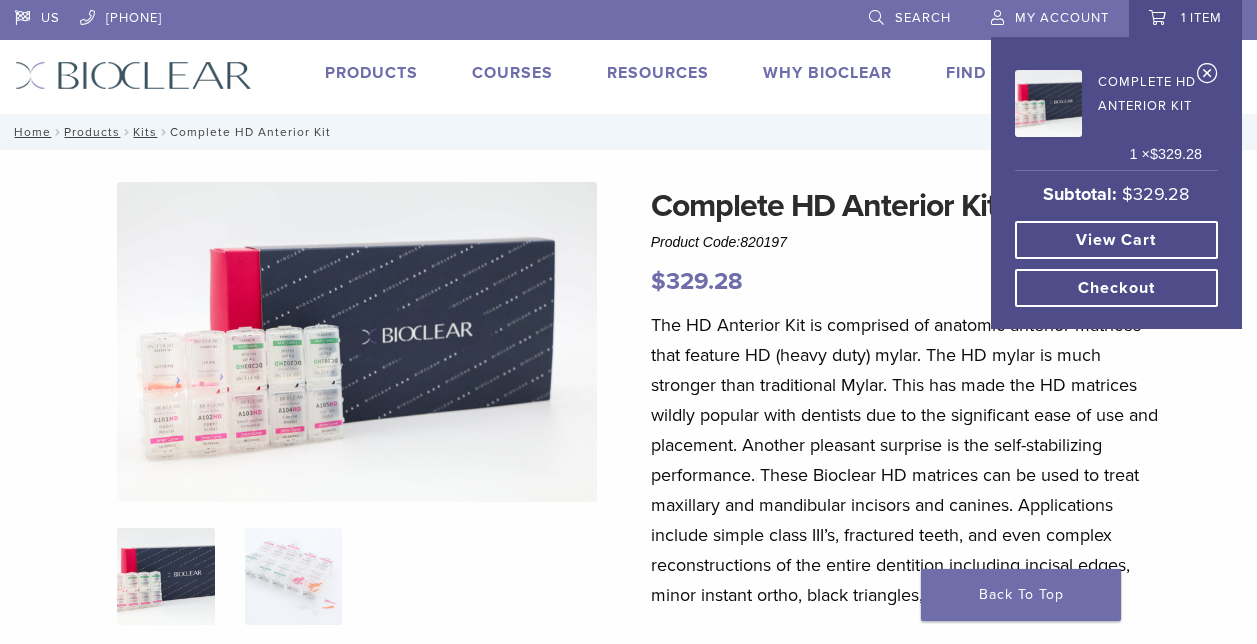 click on "Checkout" at bounding box center (1116, 288) 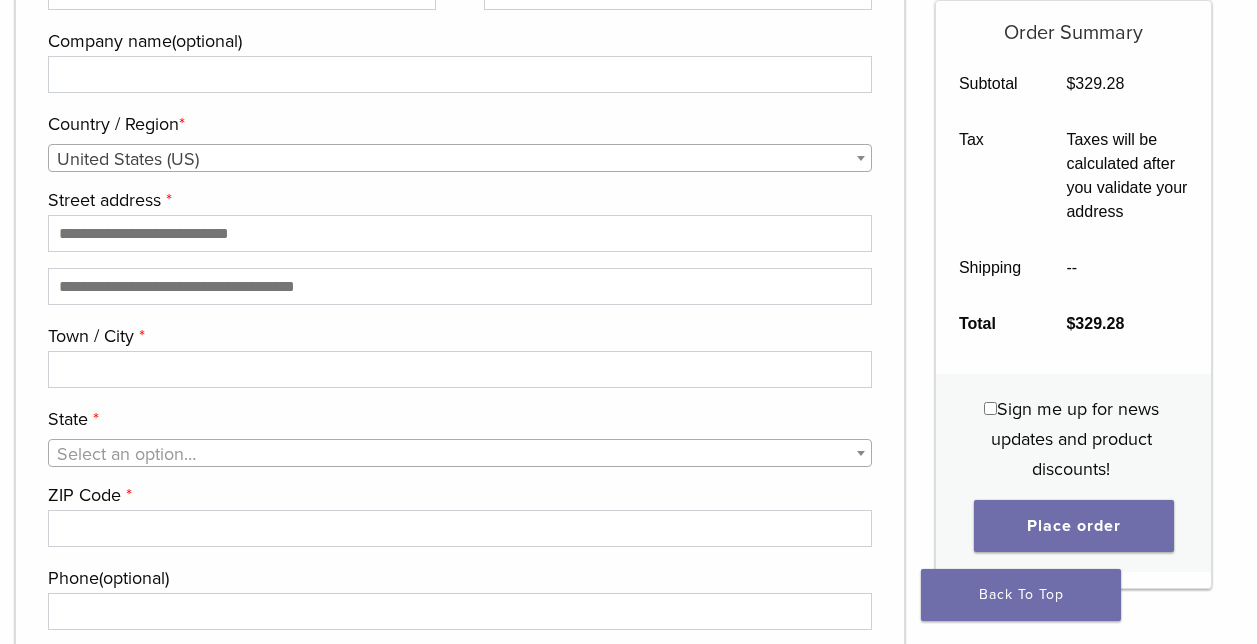 scroll, scrollTop: 100, scrollLeft: 0, axis: vertical 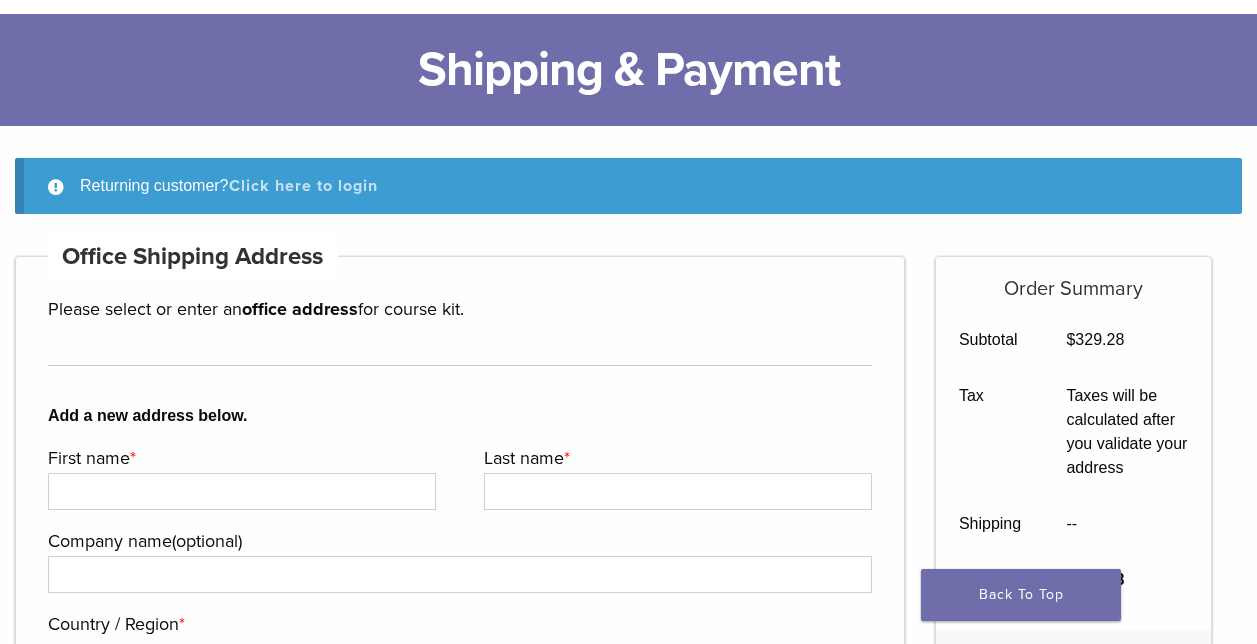 click on "Click here to login" at bounding box center [303, 186] 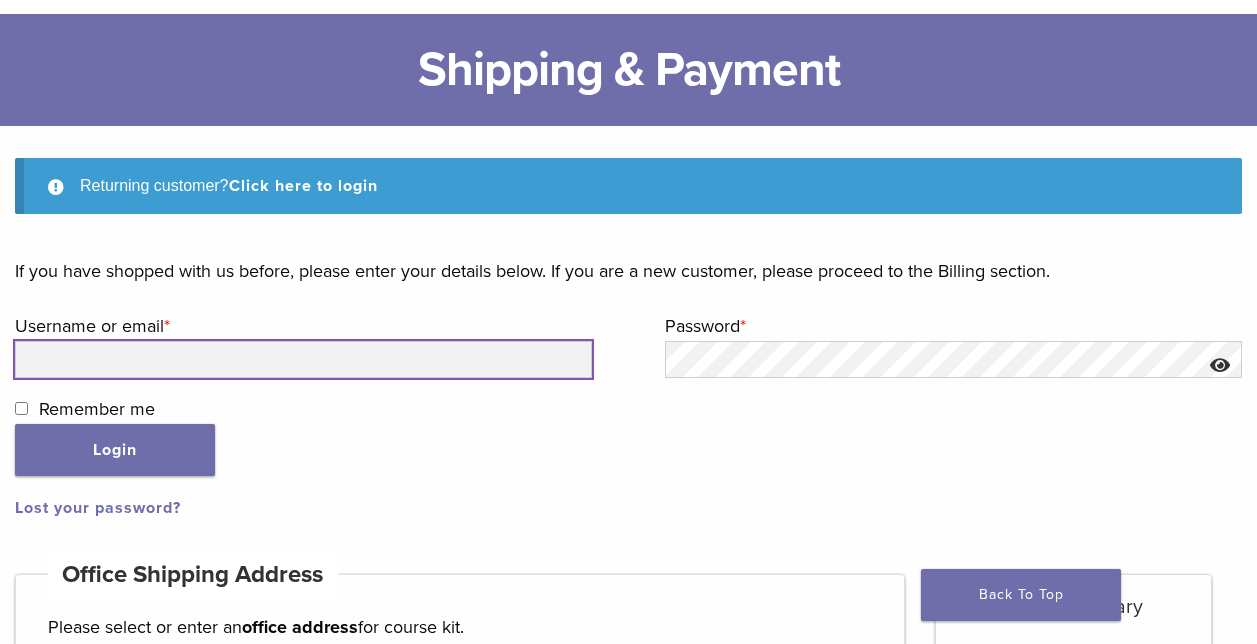 click on "Username or email  * Required" at bounding box center [303, 359] 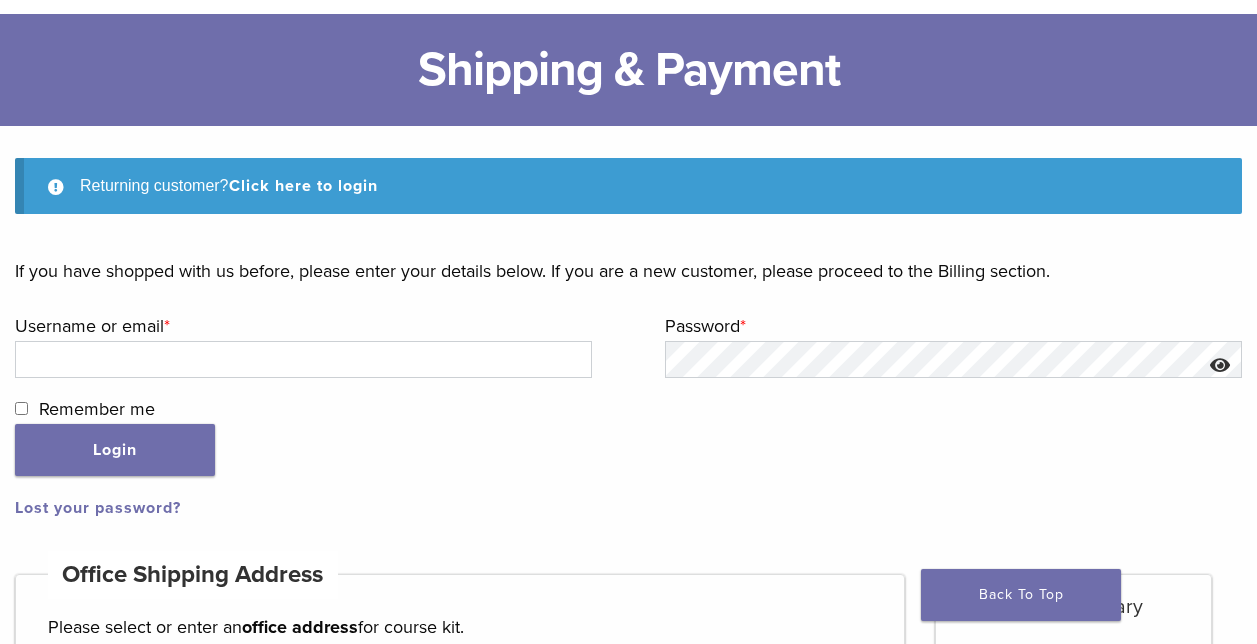 click on "Username or email  * Required" at bounding box center (301, 326) 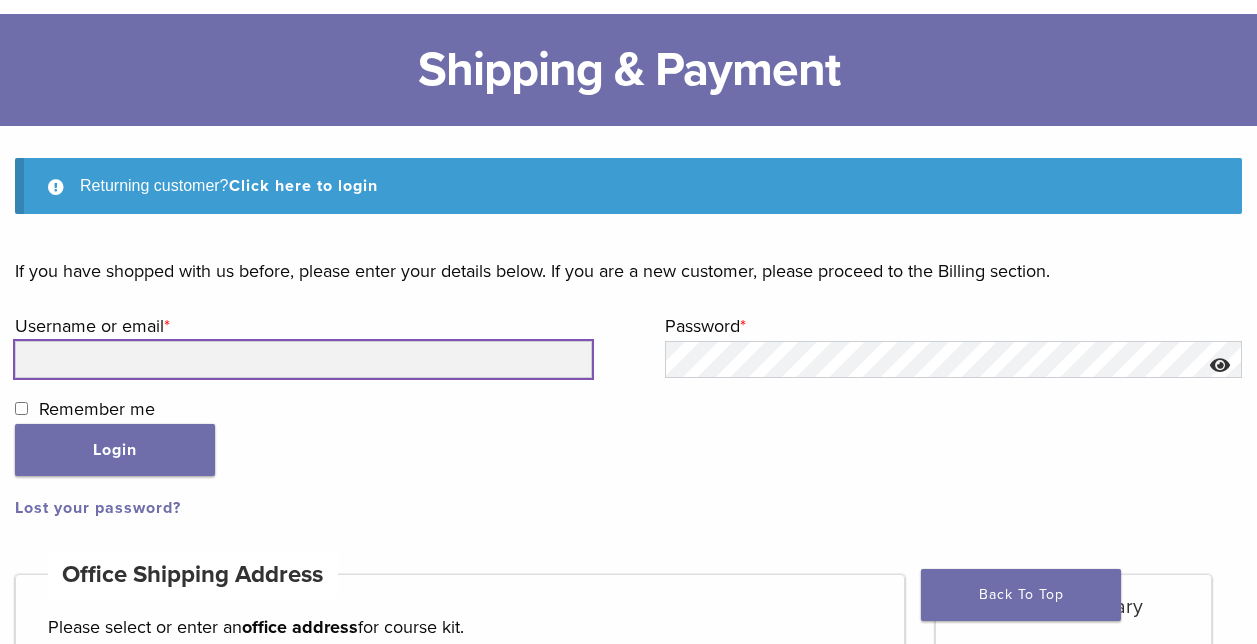 click on "Username or email  * Required" at bounding box center [303, 359] 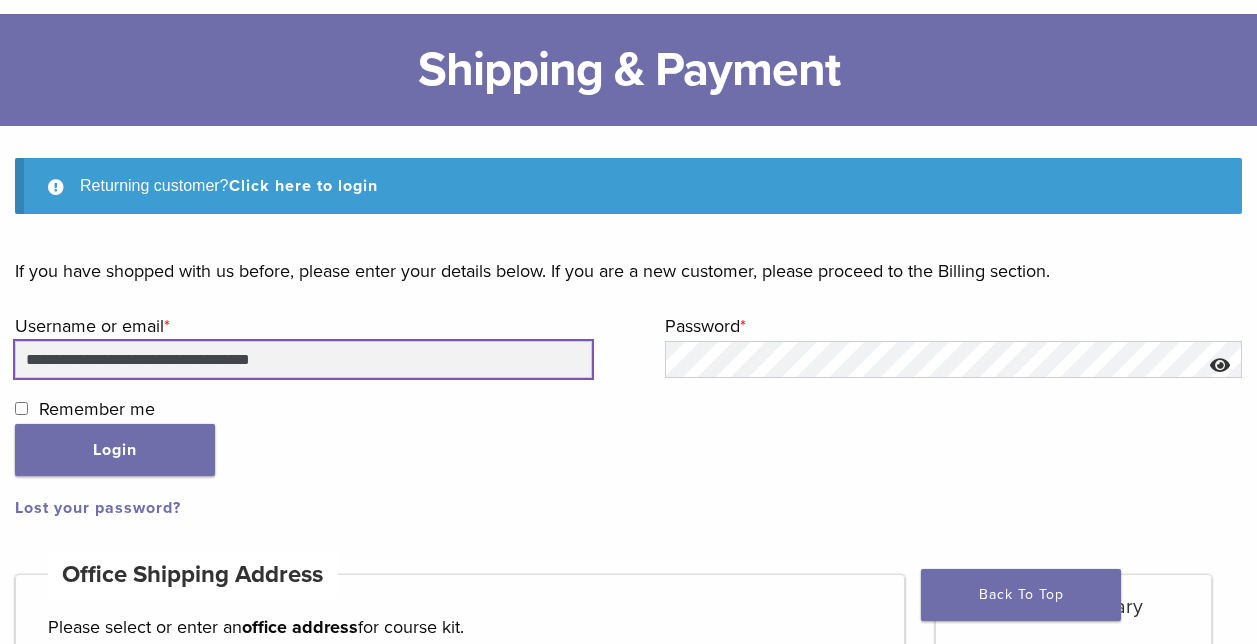 type on "**********" 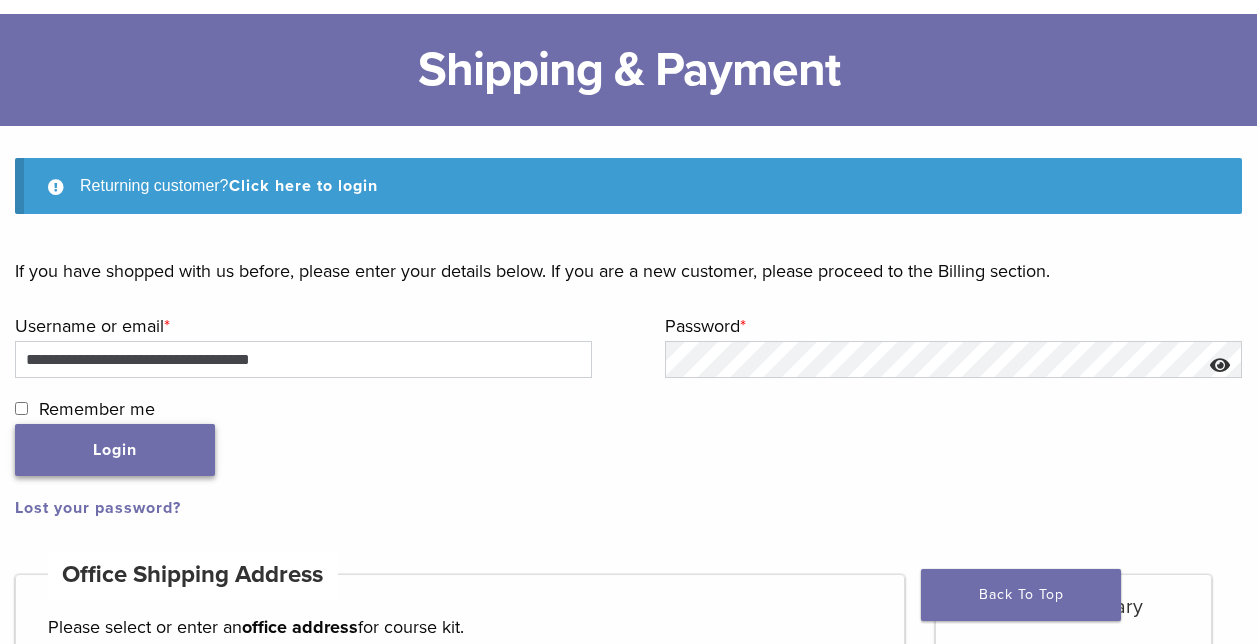 click on "Login" at bounding box center [115, 450] 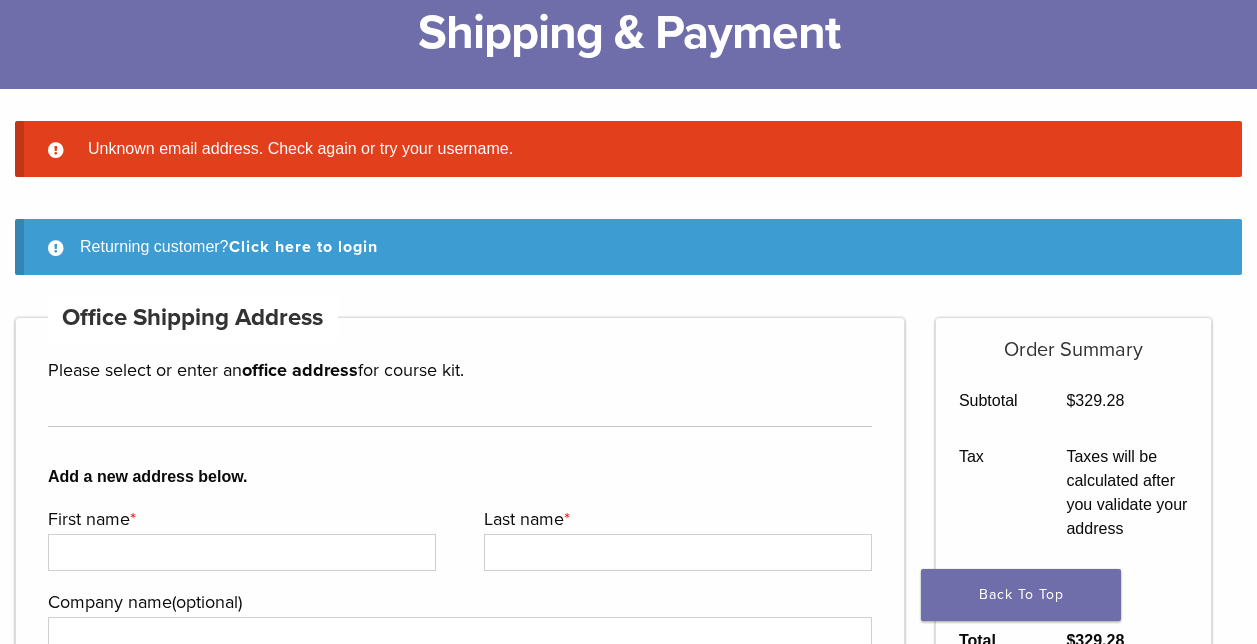 scroll, scrollTop: 0, scrollLeft: 0, axis: both 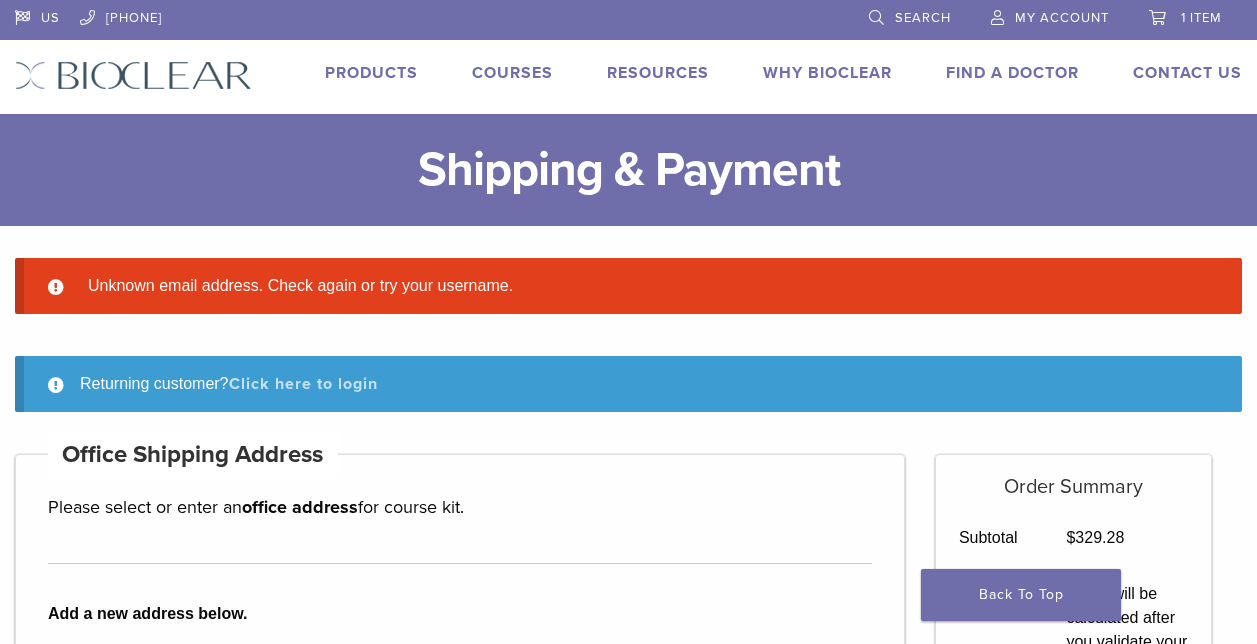 click on "Click here to login" at bounding box center (303, 384) 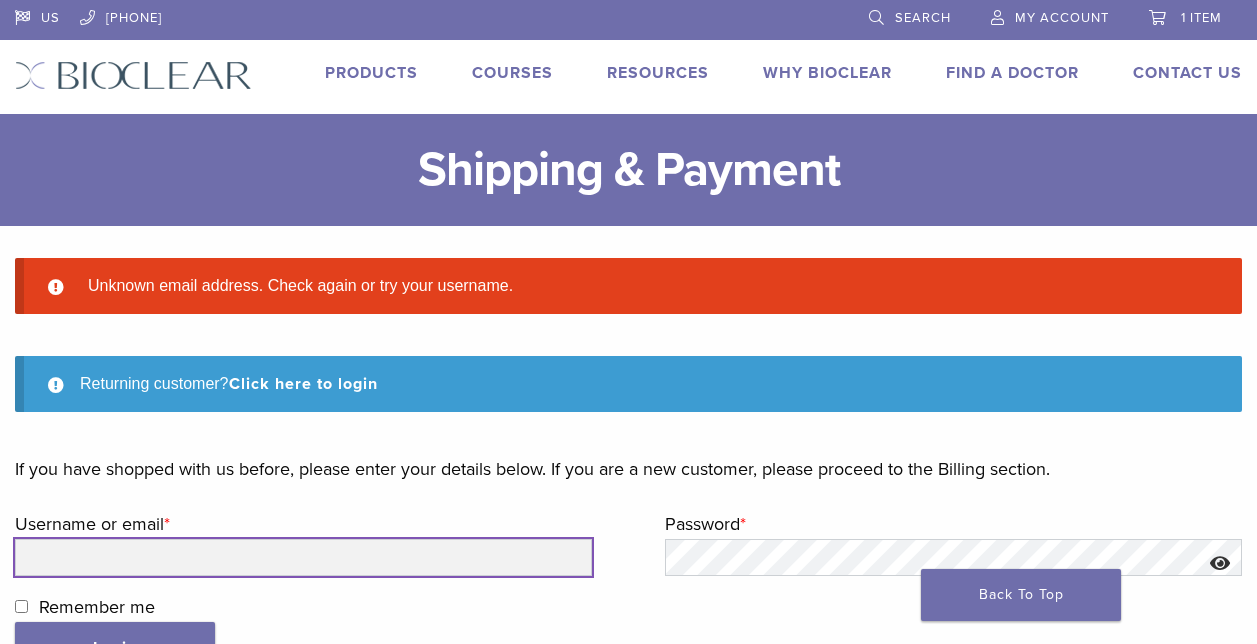 click on "Username or email  * Required" at bounding box center [303, 557] 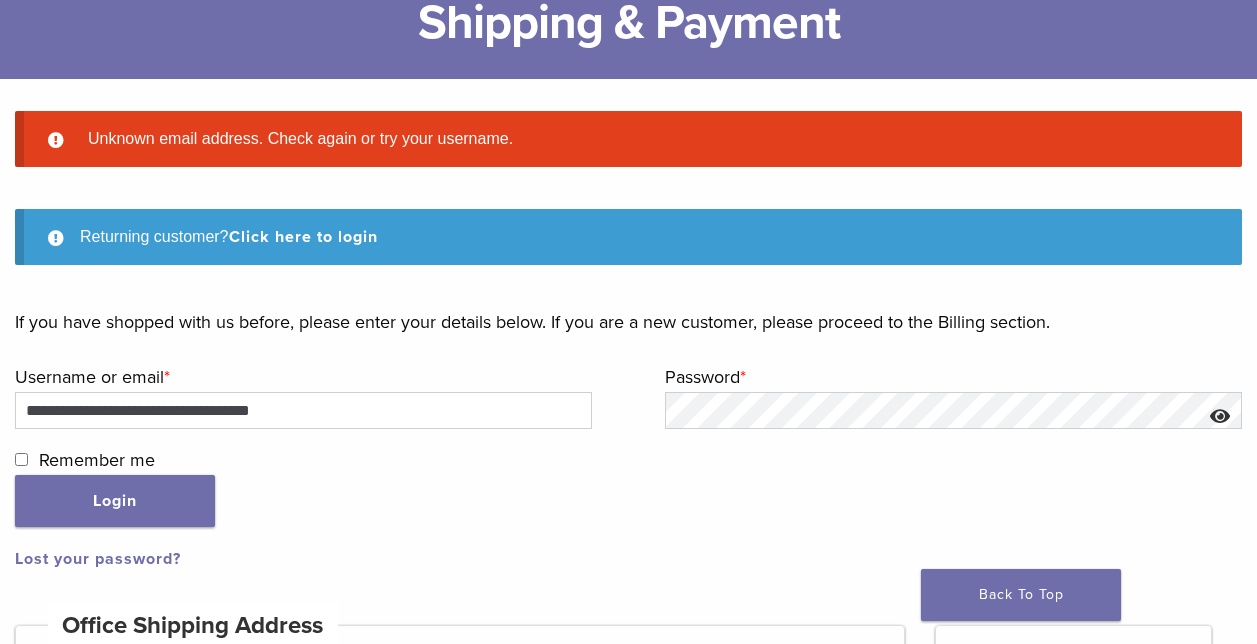 scroll, scrollTop: 245, scrollLeft: 0, axis: vertical 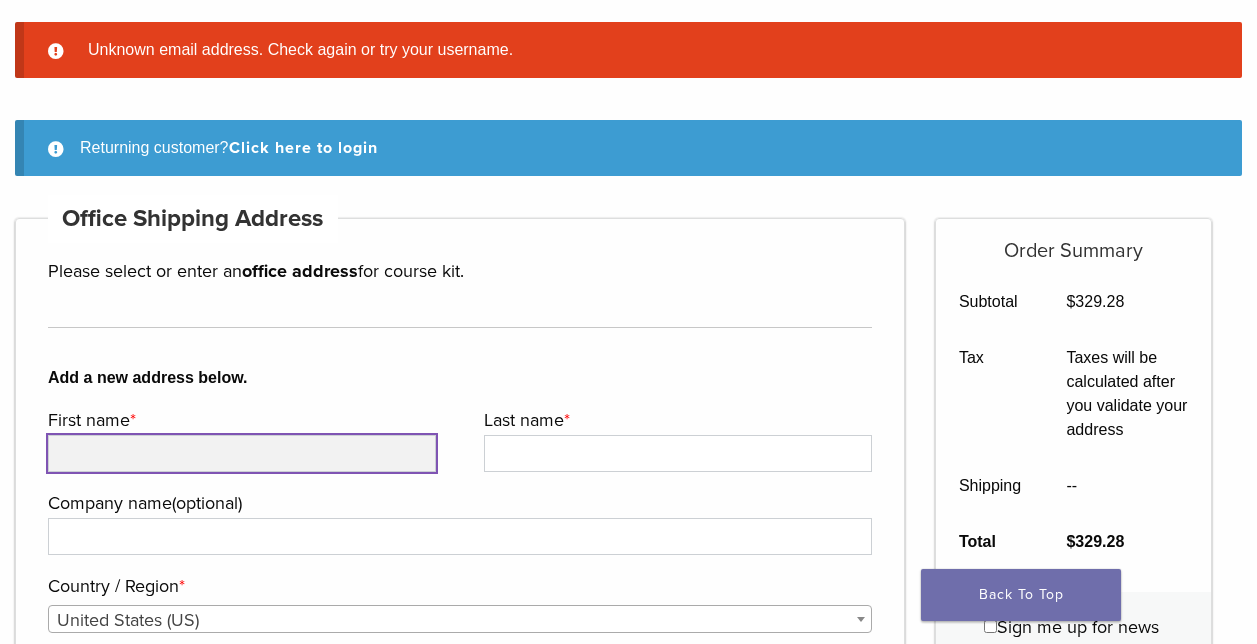 click on "First name  *" at bounding box center [242, 453] 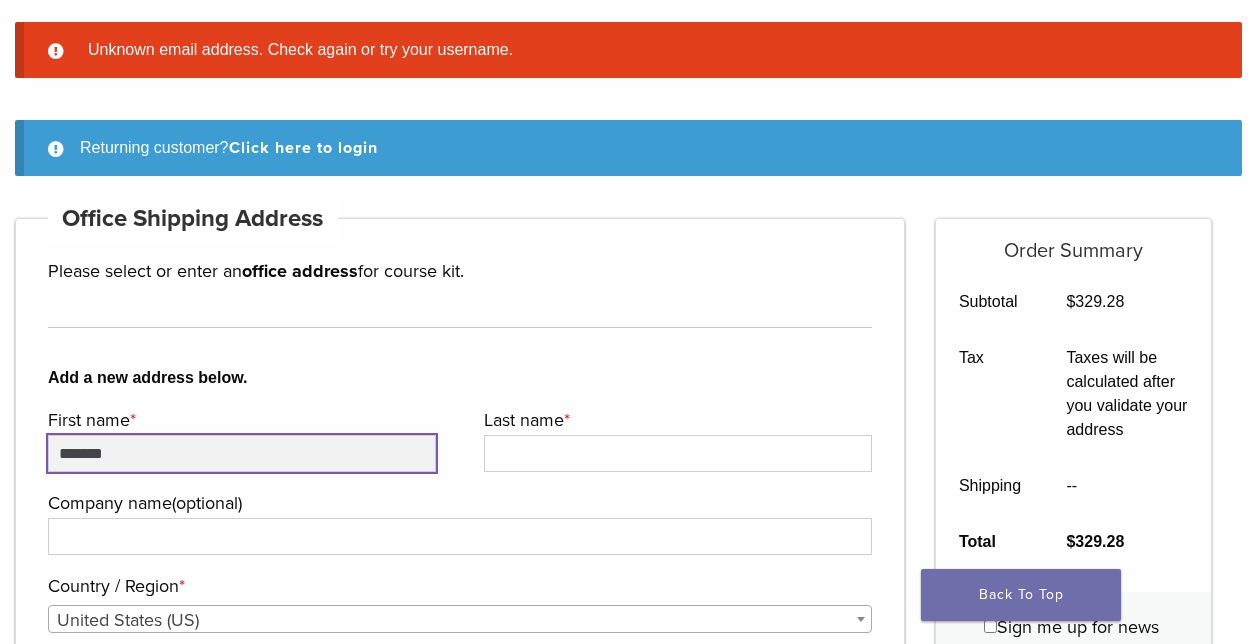 type on "*******" 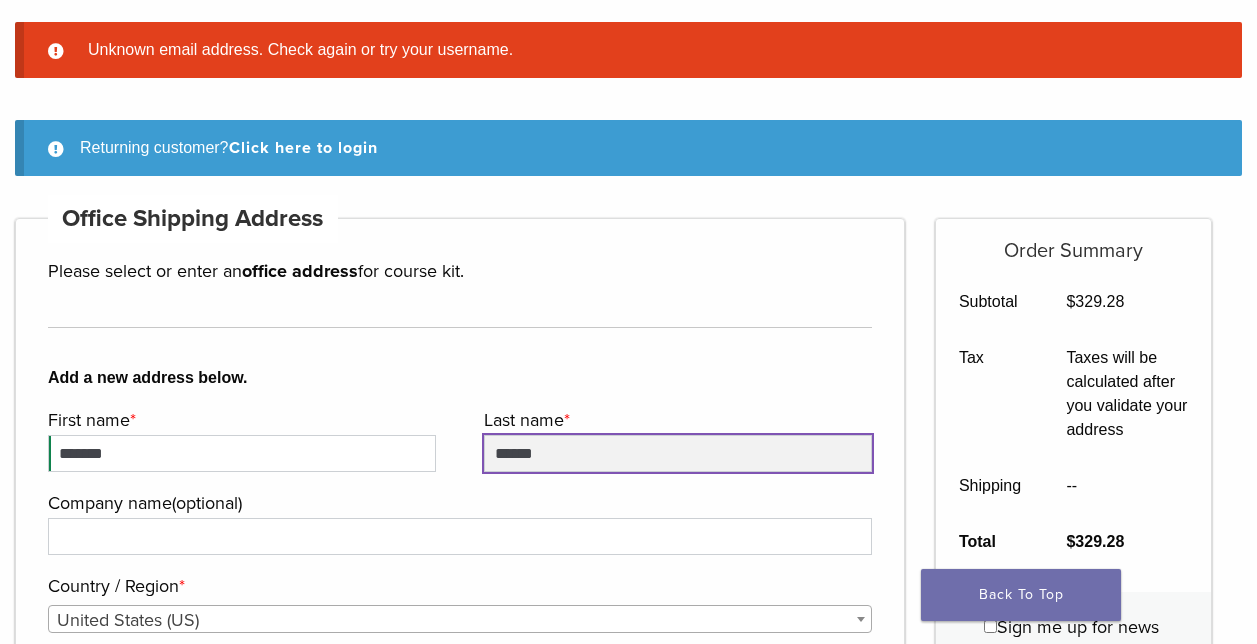 type on "******" 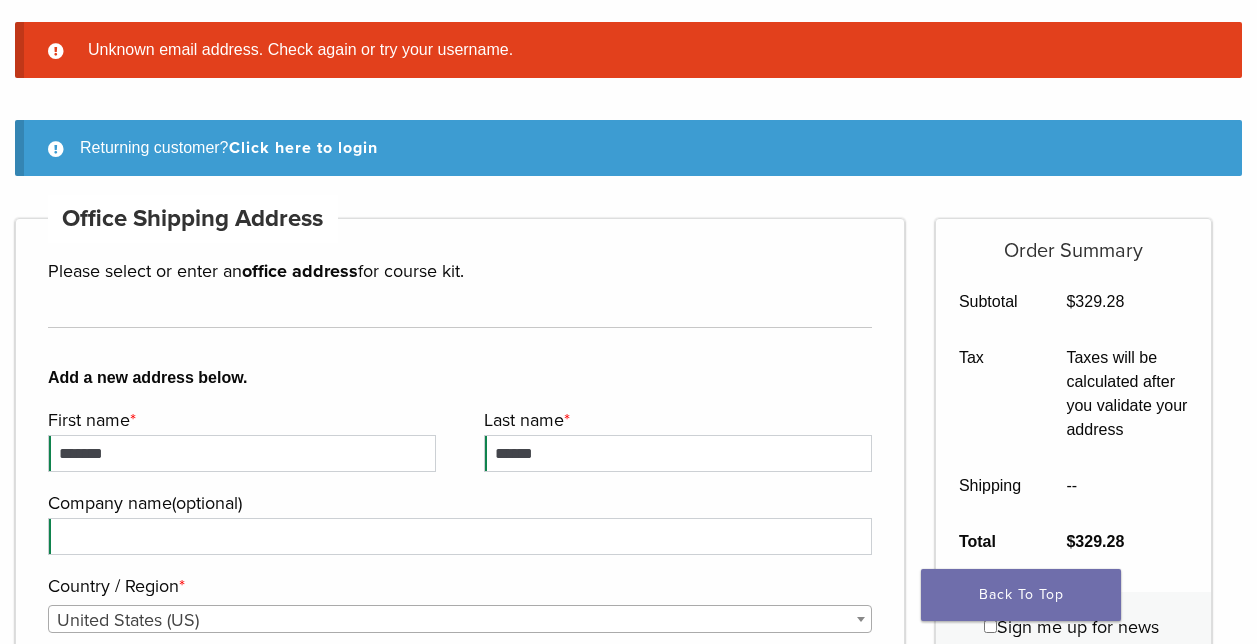 scroll, scrollTop: 609, scrollLeft: 0, axis: vertical 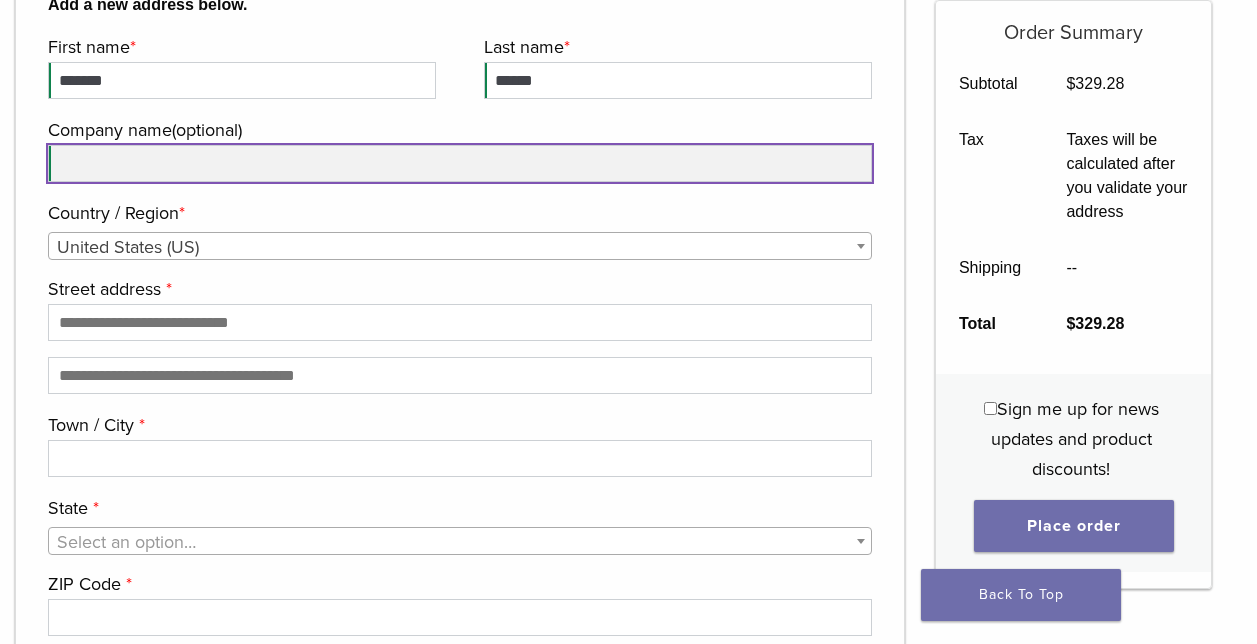 type on "**********" 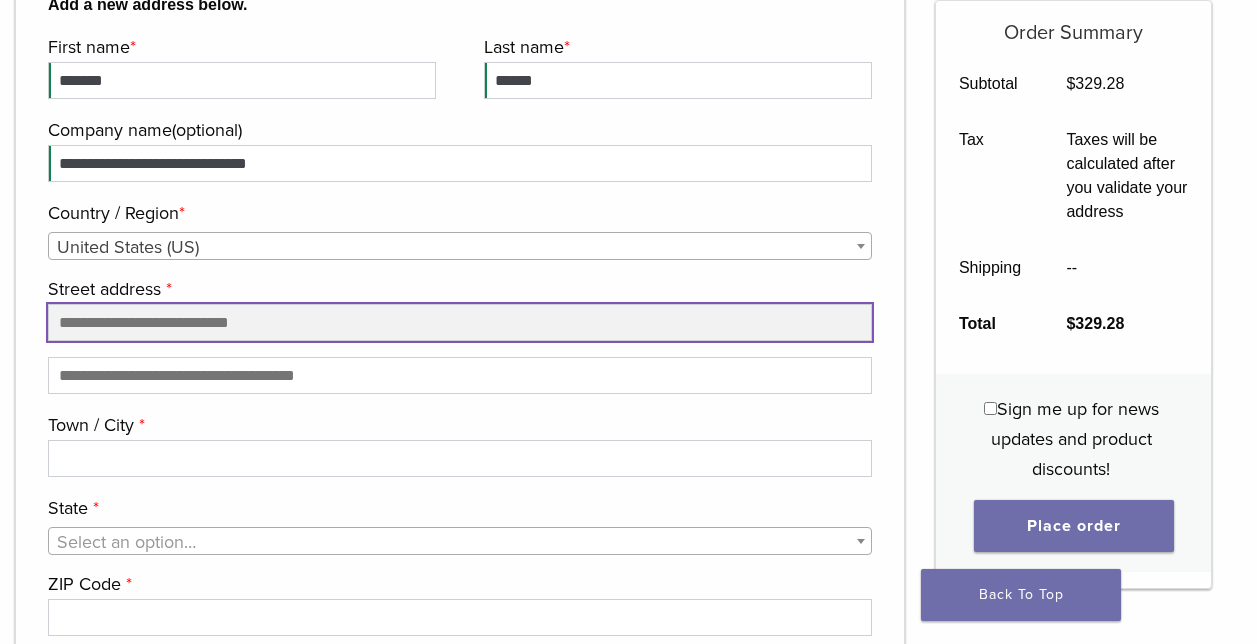 type on "**********" 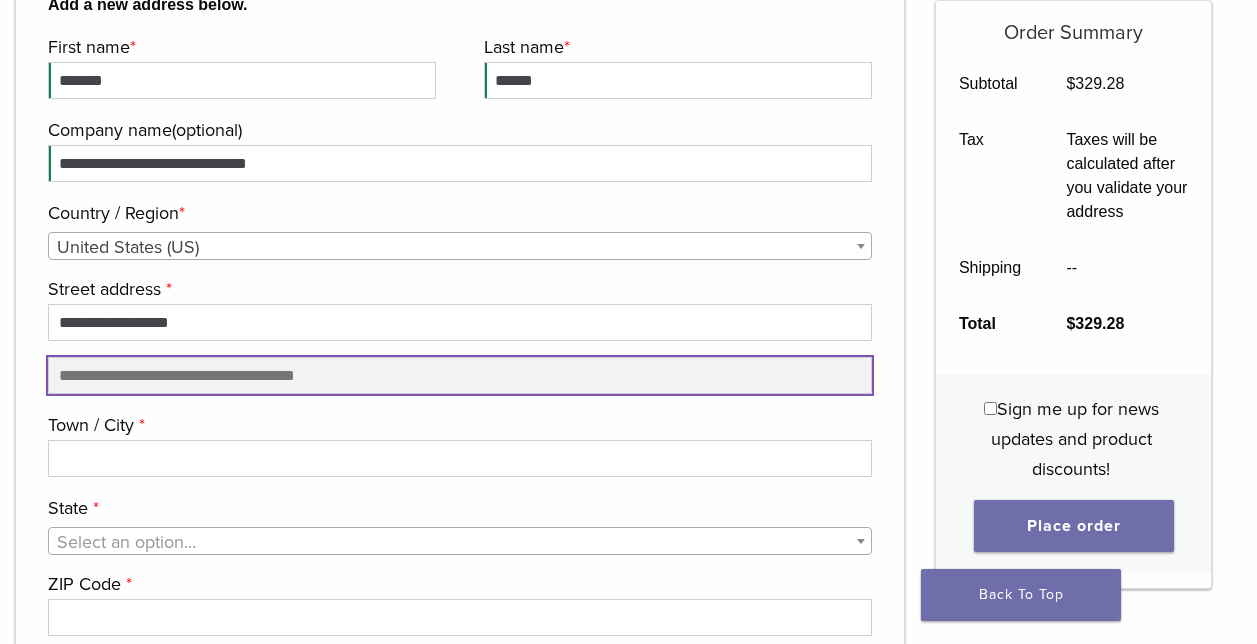 type on "*********" 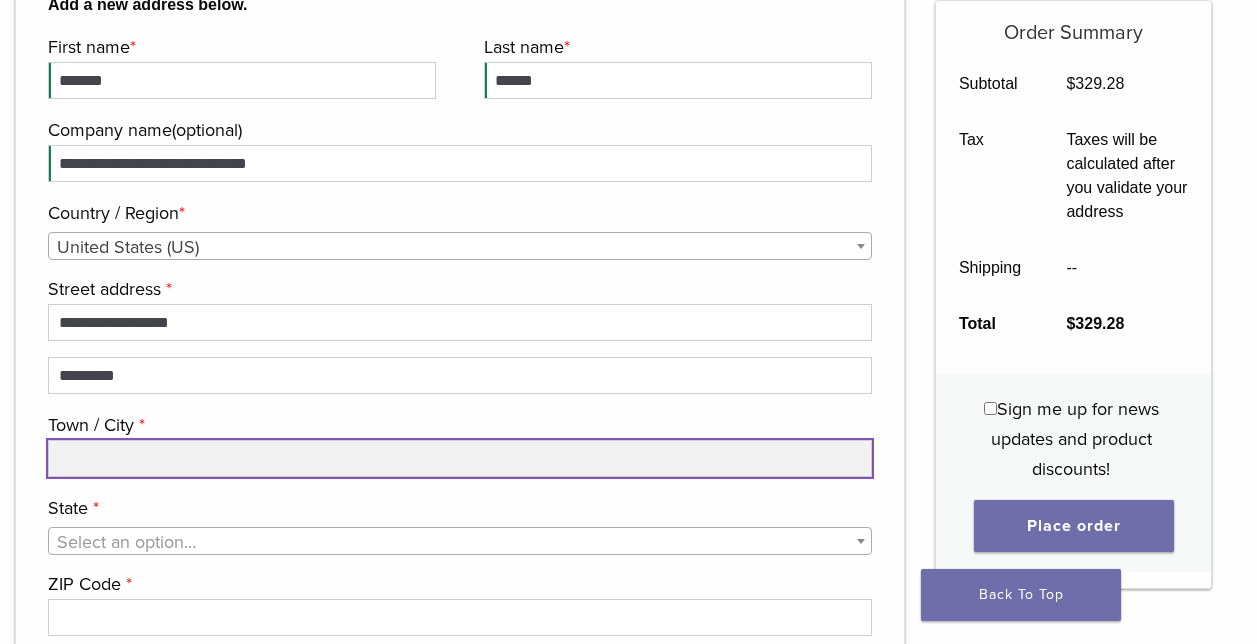 type on "**********" 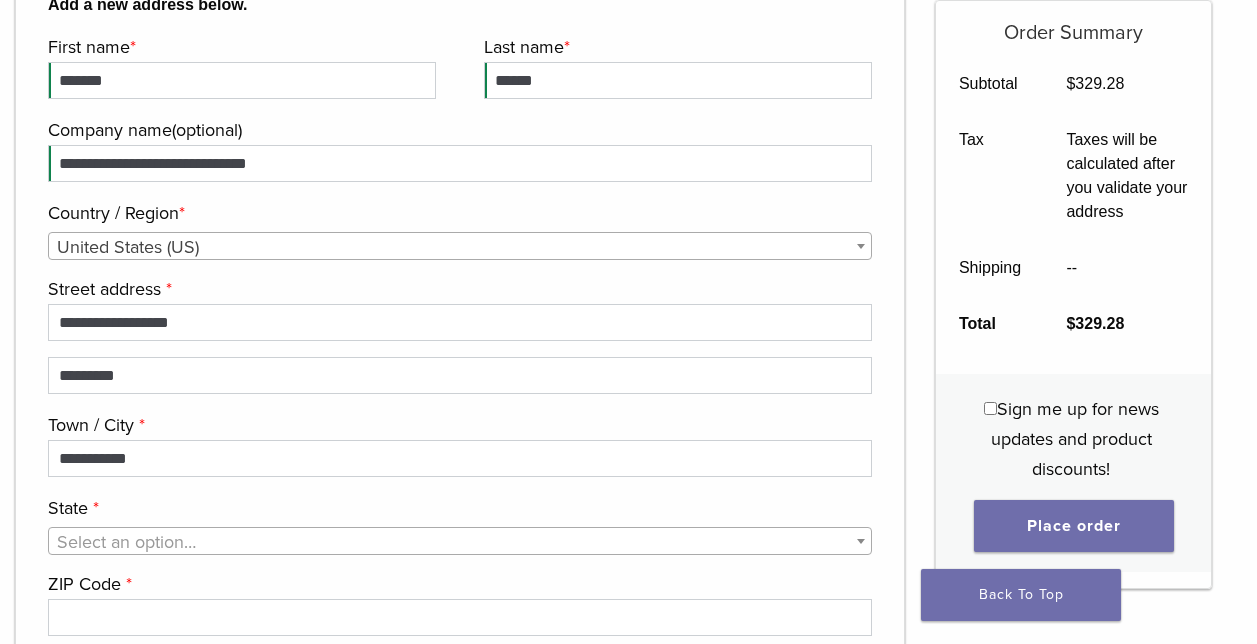select on "**" 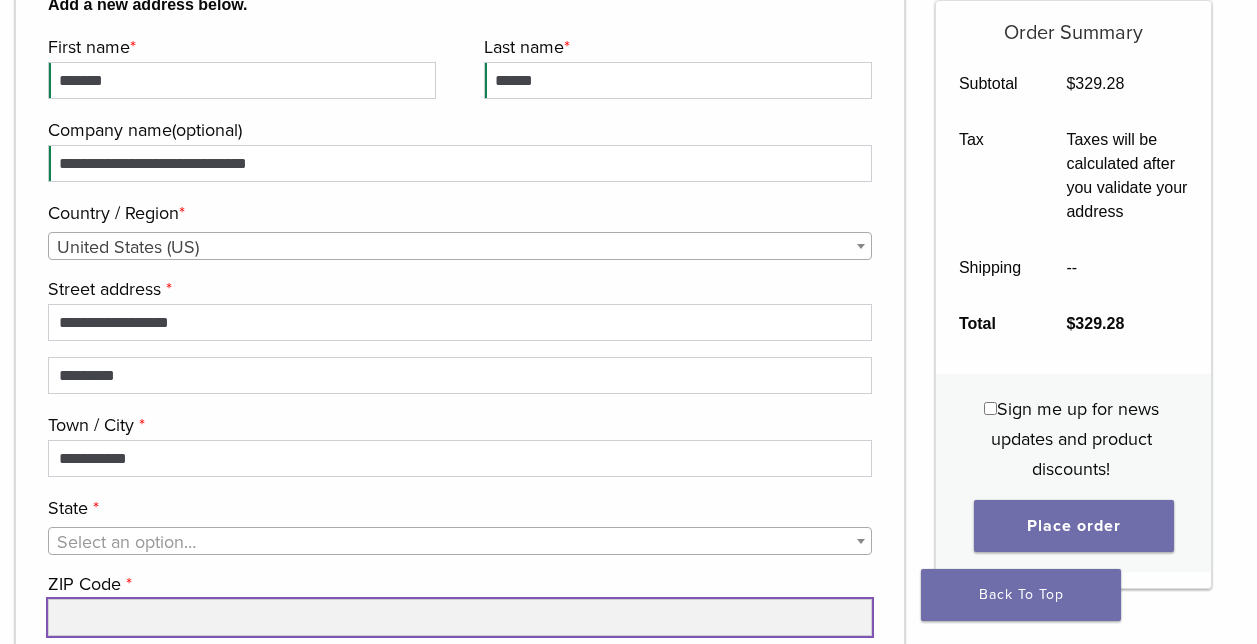 type on "*****" 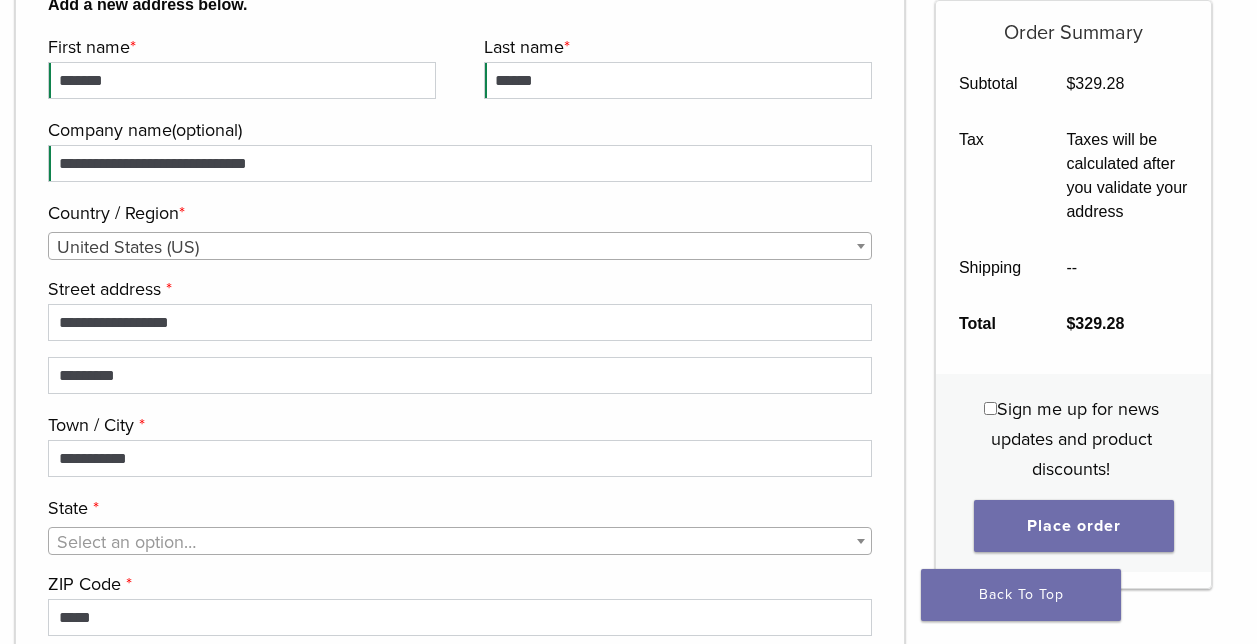 type on "**********" 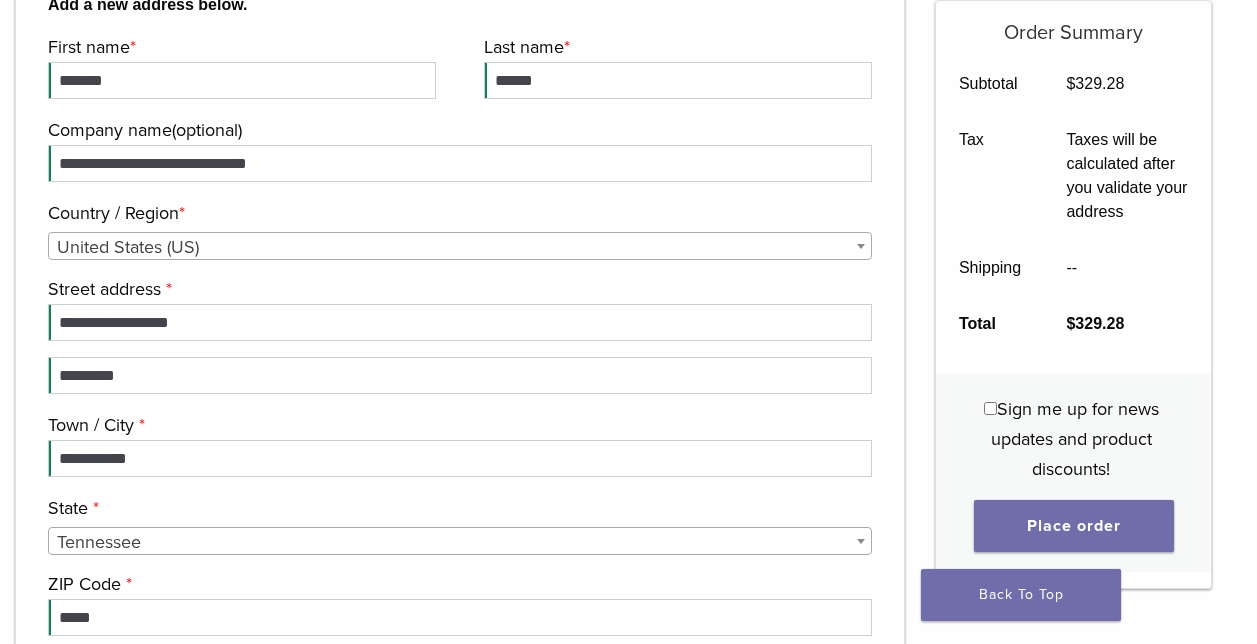 type on "**********" 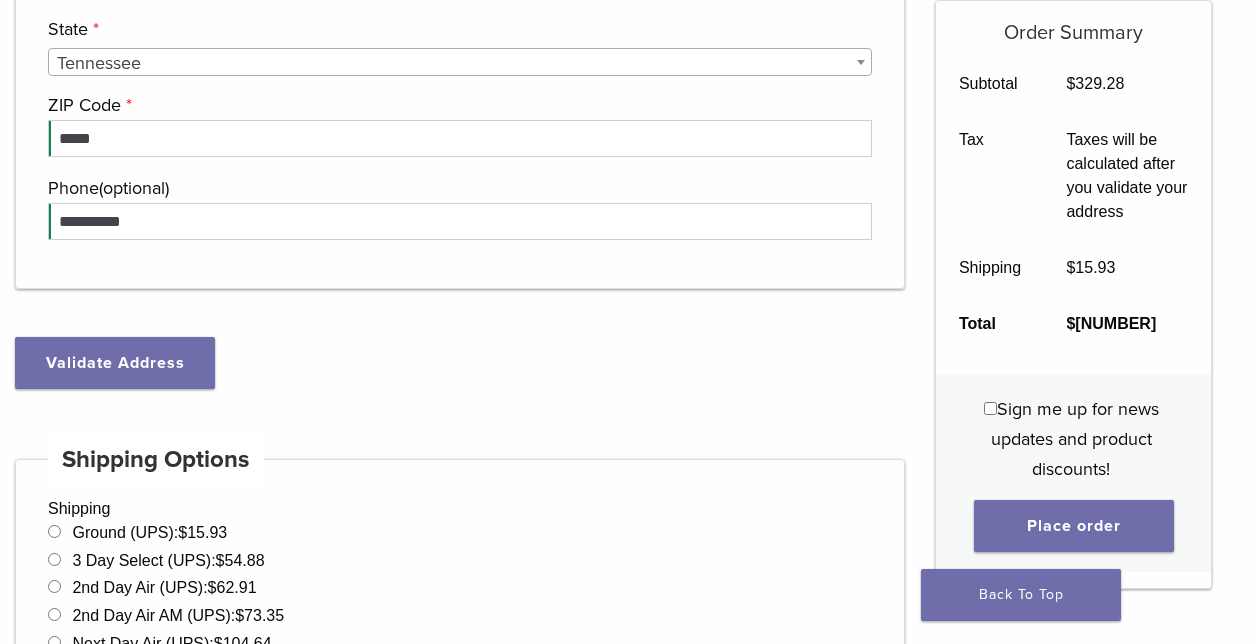 scroll, scrollTop: 974, scrollLeft: 0, axis: vertical 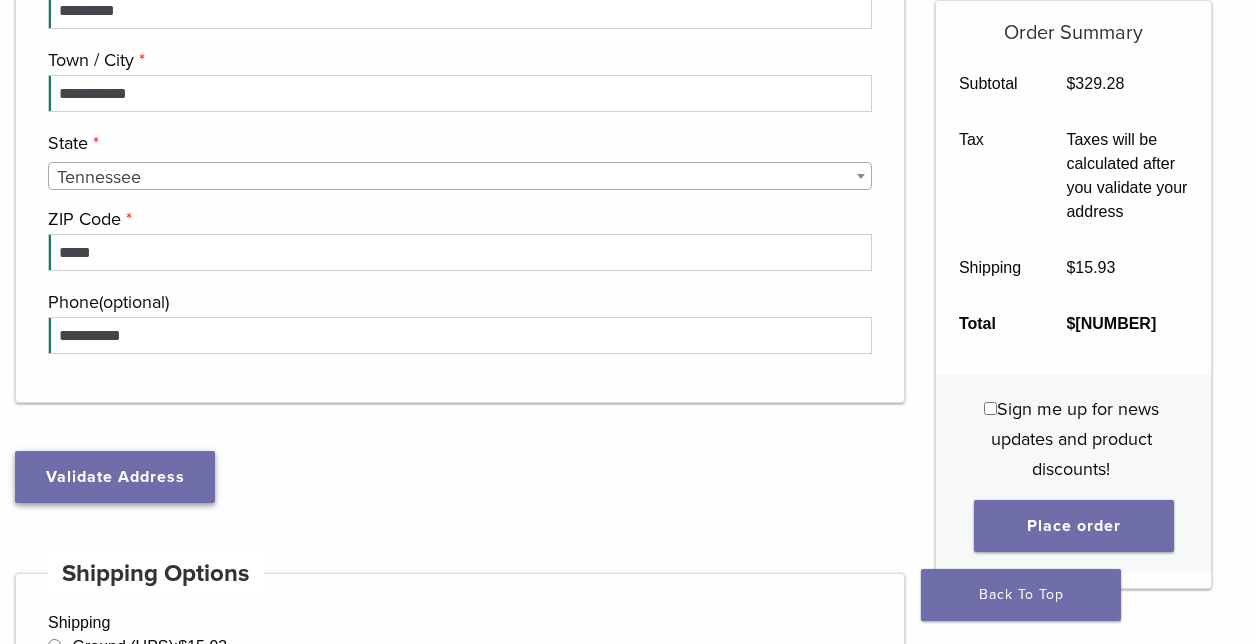 click on "Validate Address" at bounding box center (115, 477) 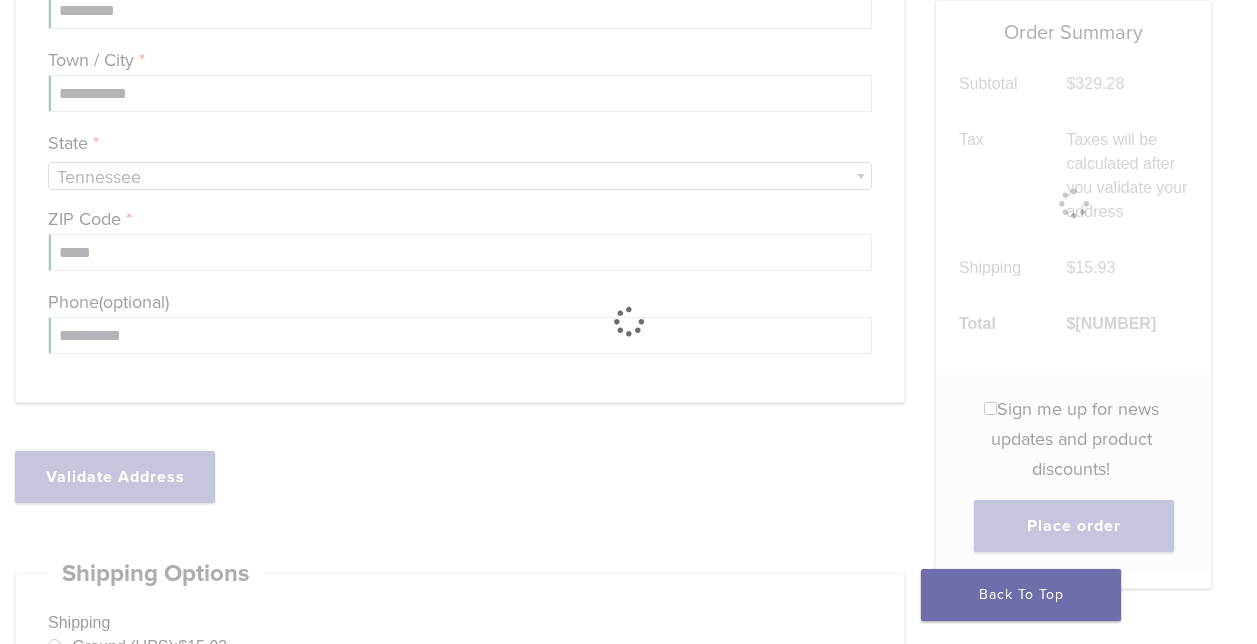 type on "**********" 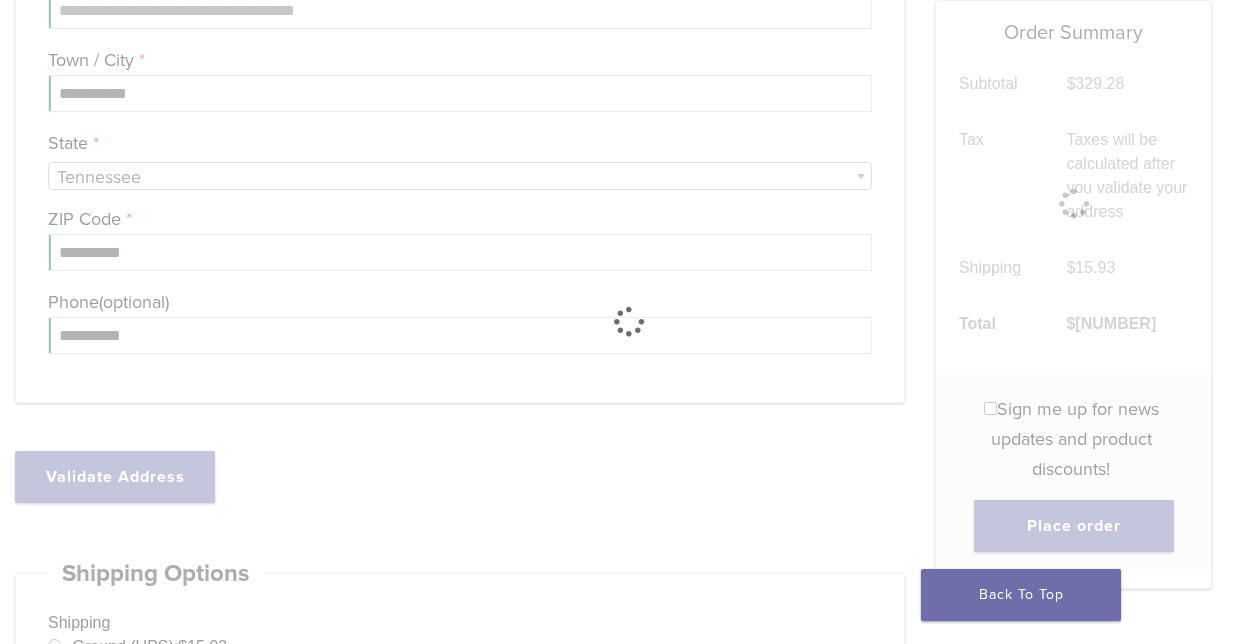 scroll, scrollTop: 876, scrollLeft: 0, axis: vertical 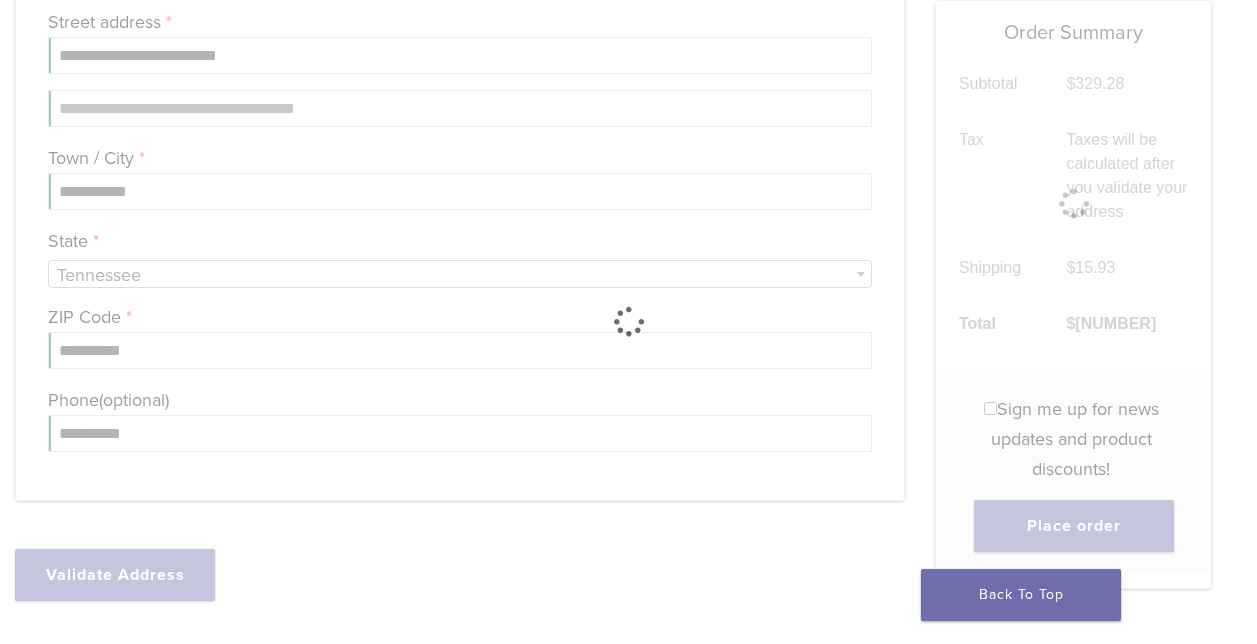 select on "**" 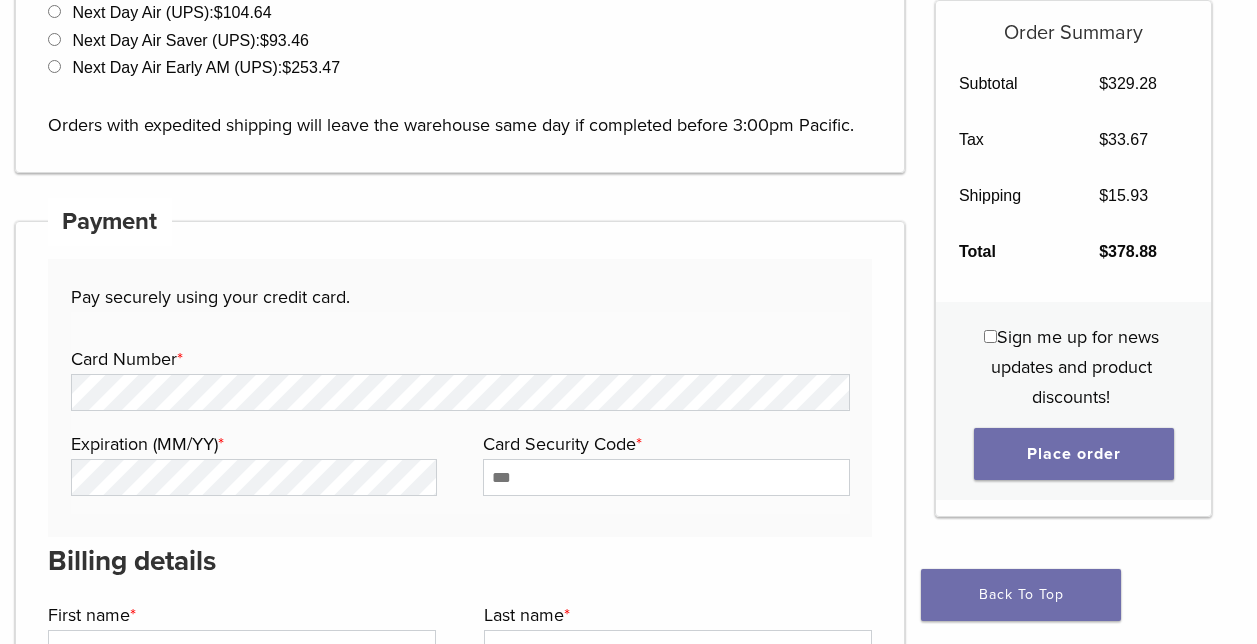scroll, scrollTop: 1676, scrollLeft: 0, axis: vertical 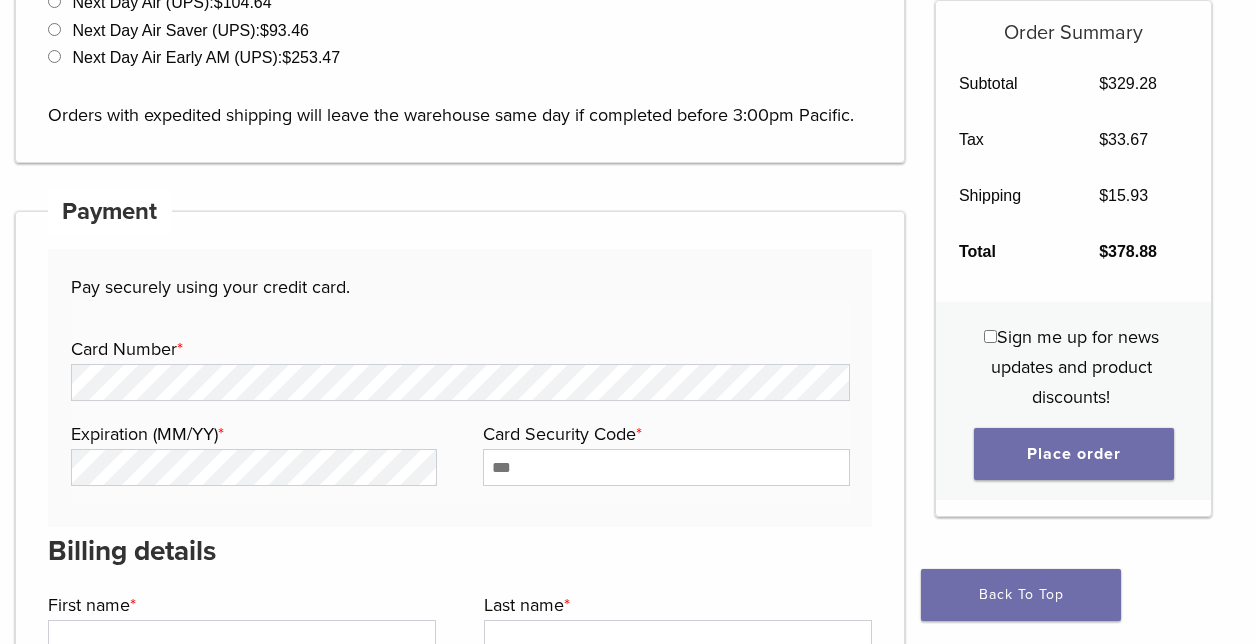 click on "Payment Info Card Number  * Expiration (MM/YY)  * Card Security Code  * Securely Save to Account" at bounding box center (460, 403) 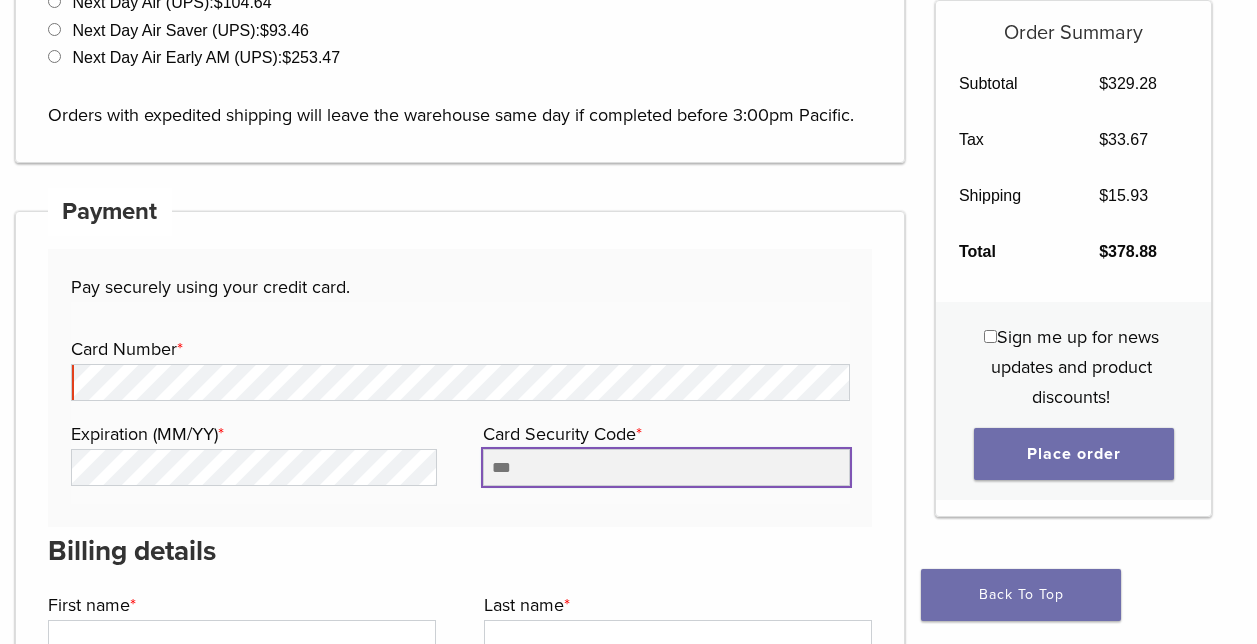 type on "***" 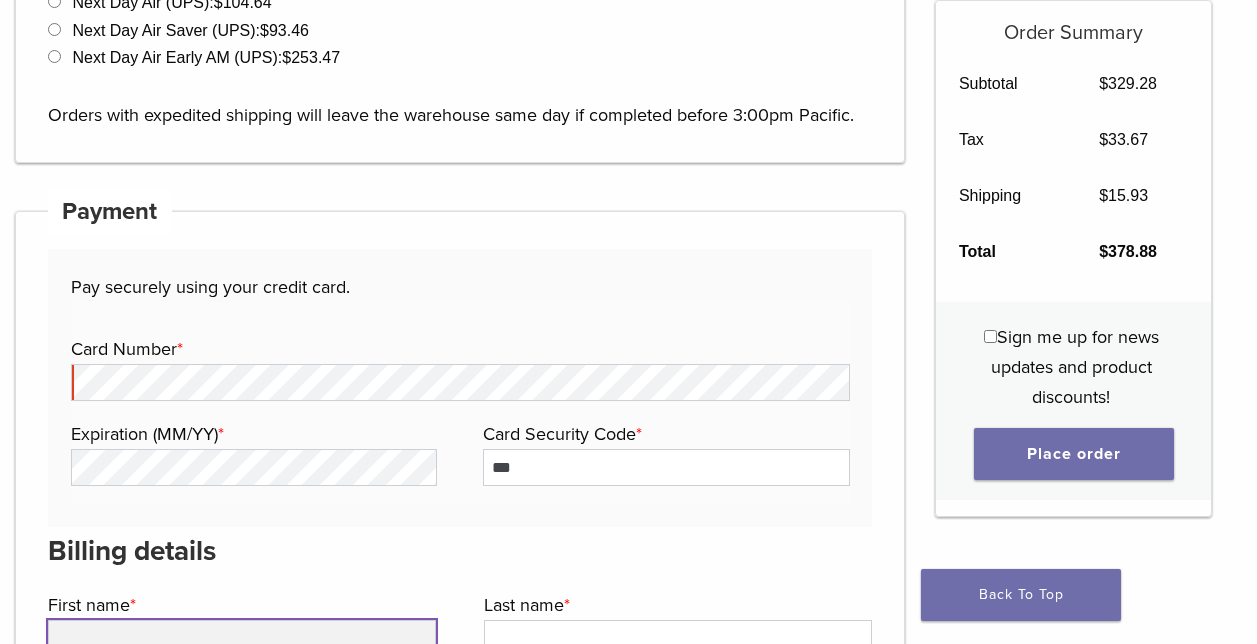 type on "*******" 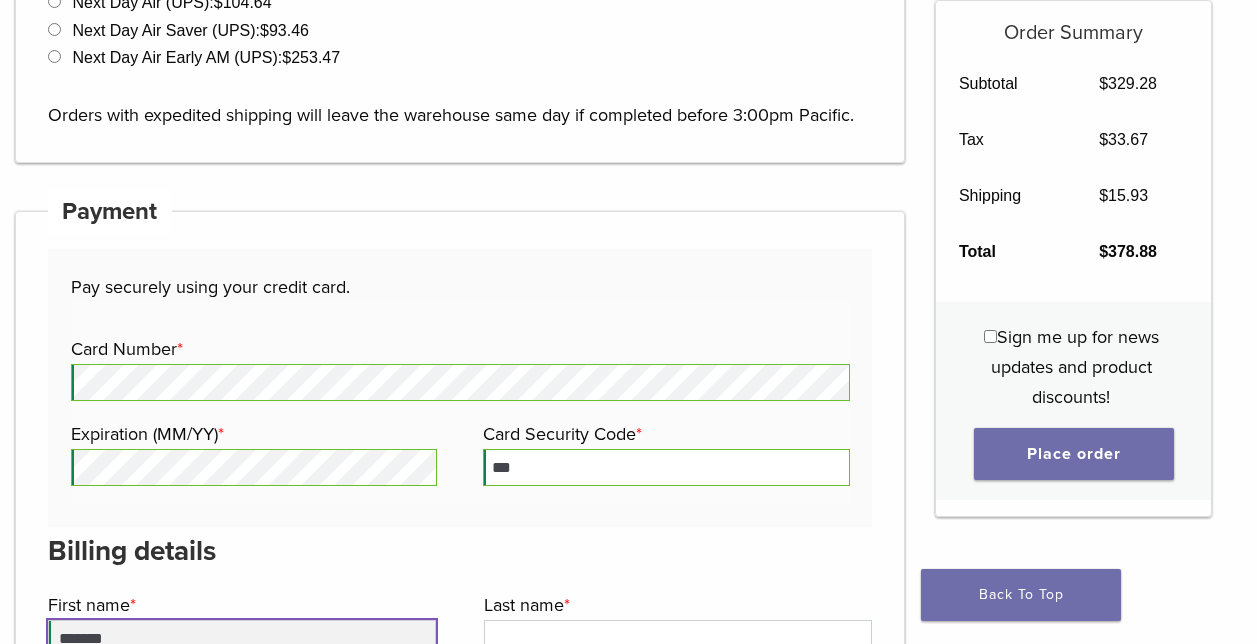 scroll, scrollTop: 1689, scrollLeft: 0, axis: vertical 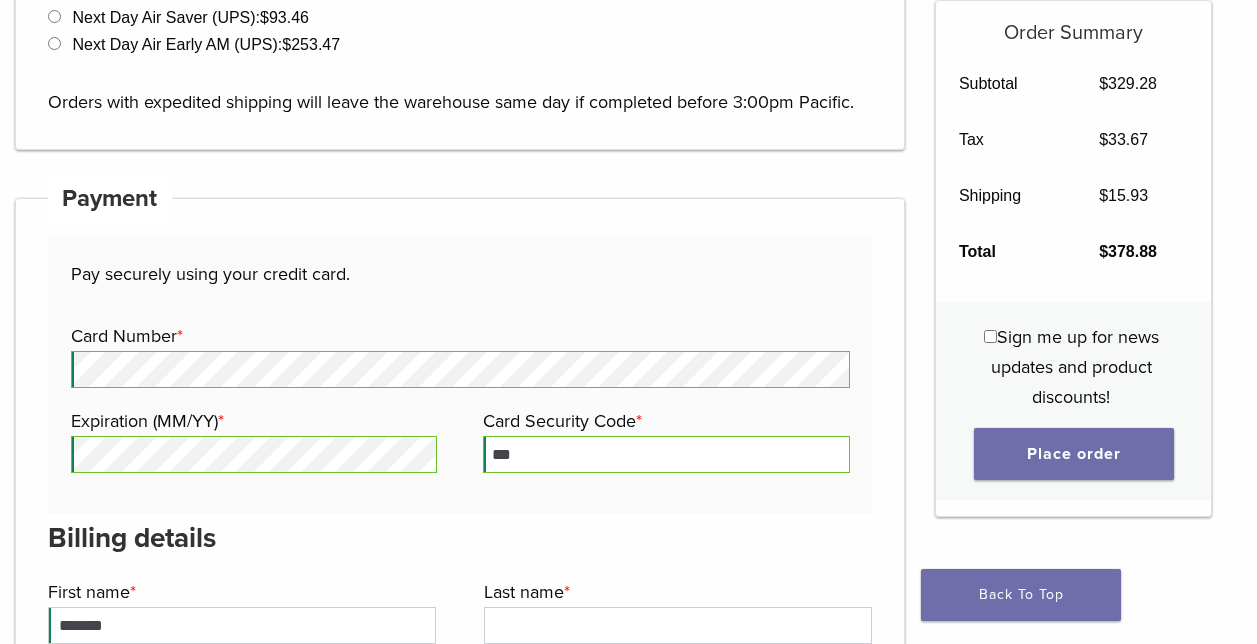 click on "Pay securely using your credit card. Payment Info Card Number  * Expiration (MM/YY)  * Card Security Code  * *** Securely Save to Account" at bounding box center [460, 374] 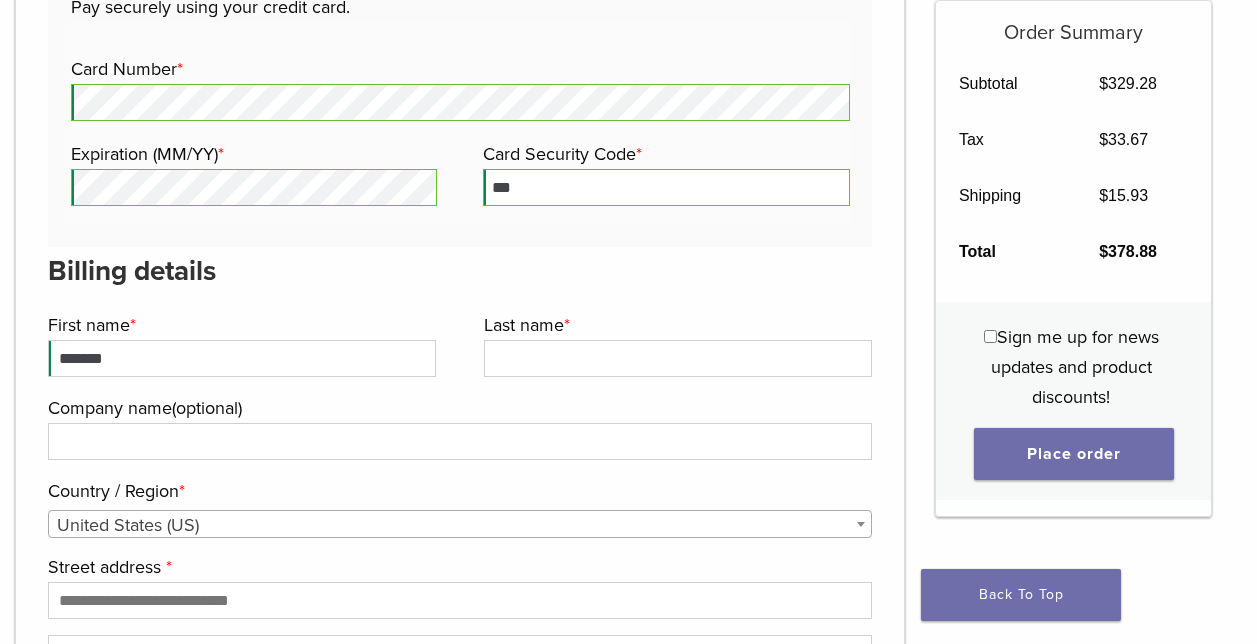 scroll, scrollTop: 2089, scrollLeft: 0, axis: vertical 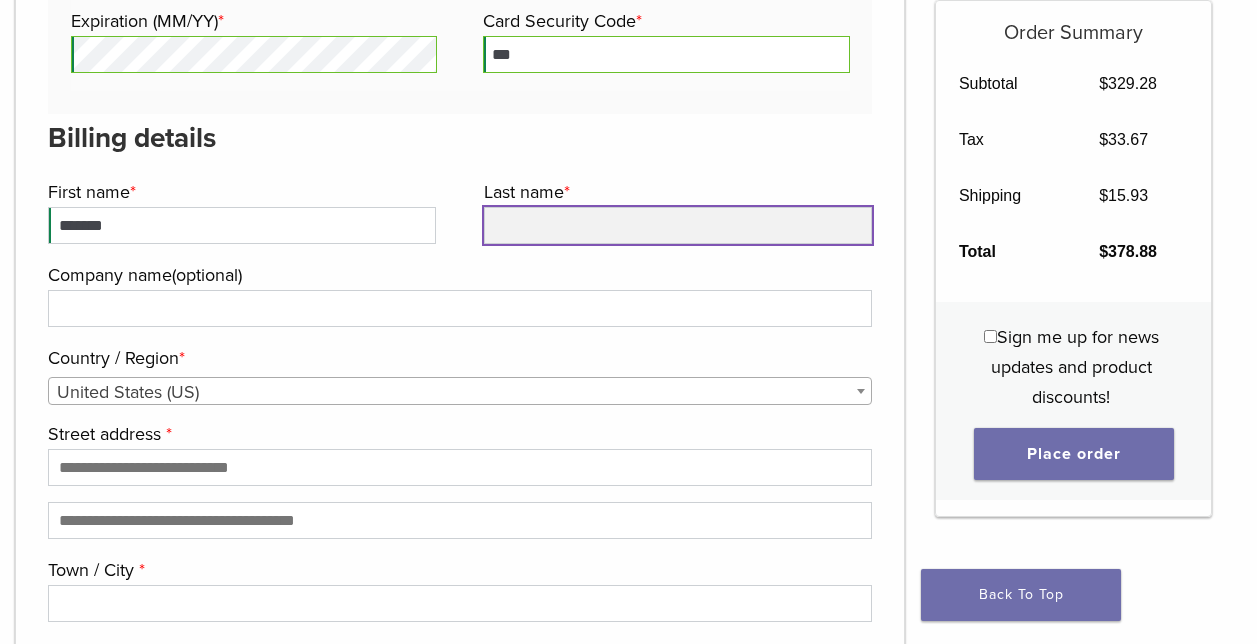 click on "Last name  *" at bounding box center [678, 225] 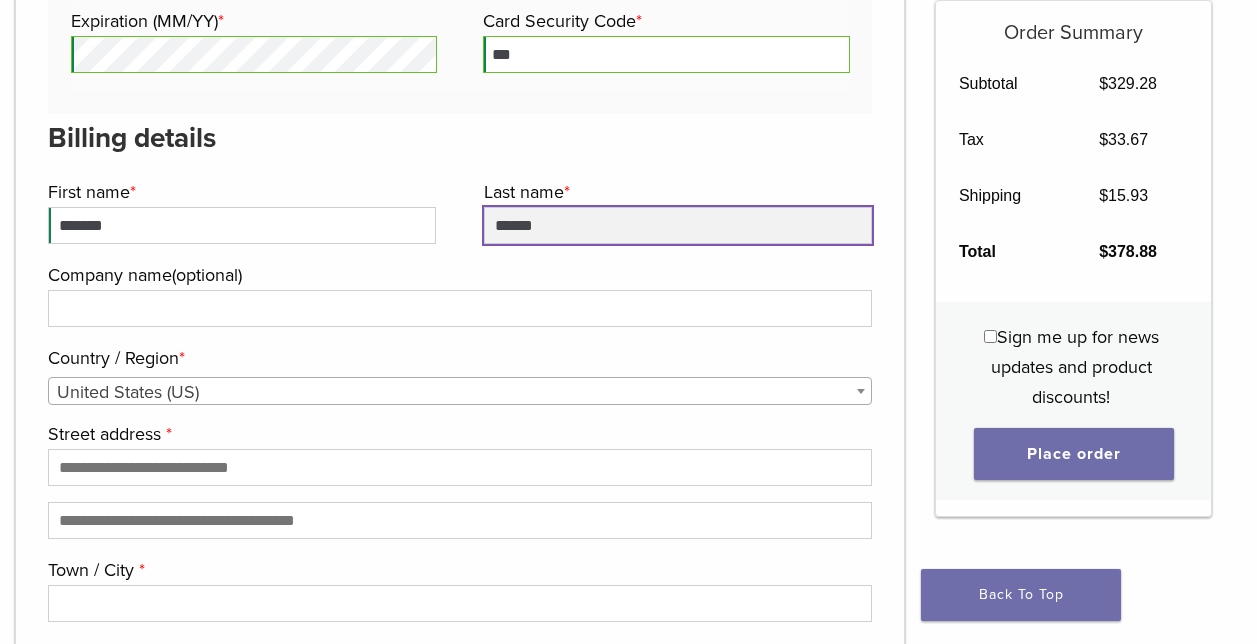 type on "******" 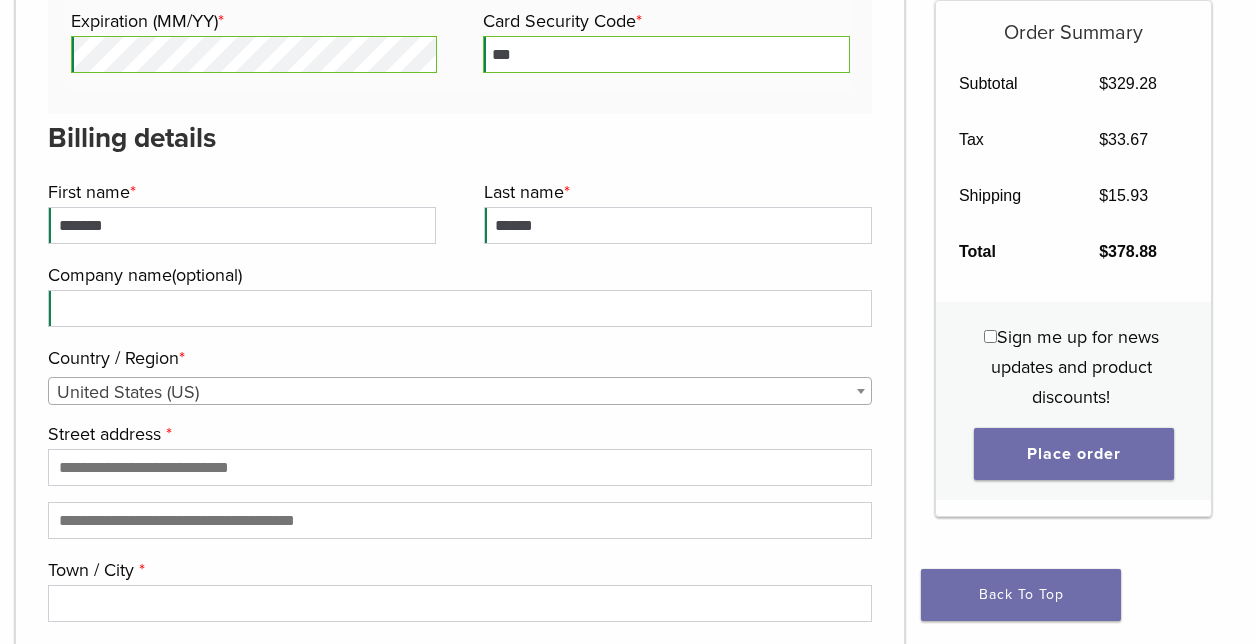 type on "*********" 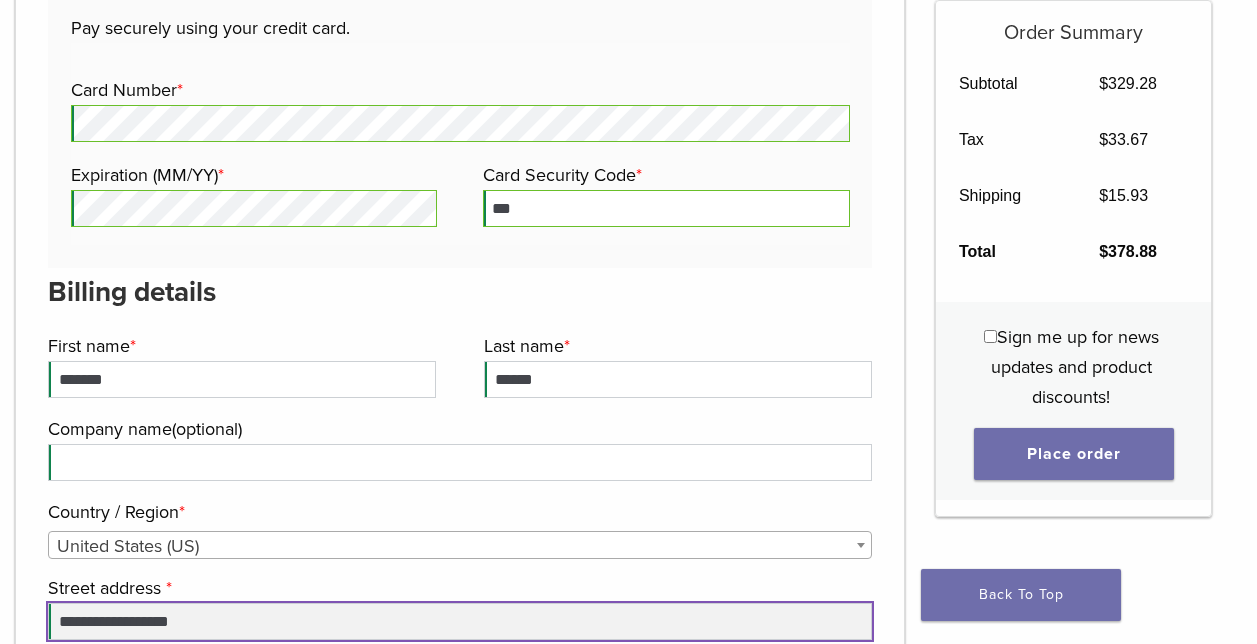 scroll, scrollTop: 2235, scrollLeft: 0, axis: vertical 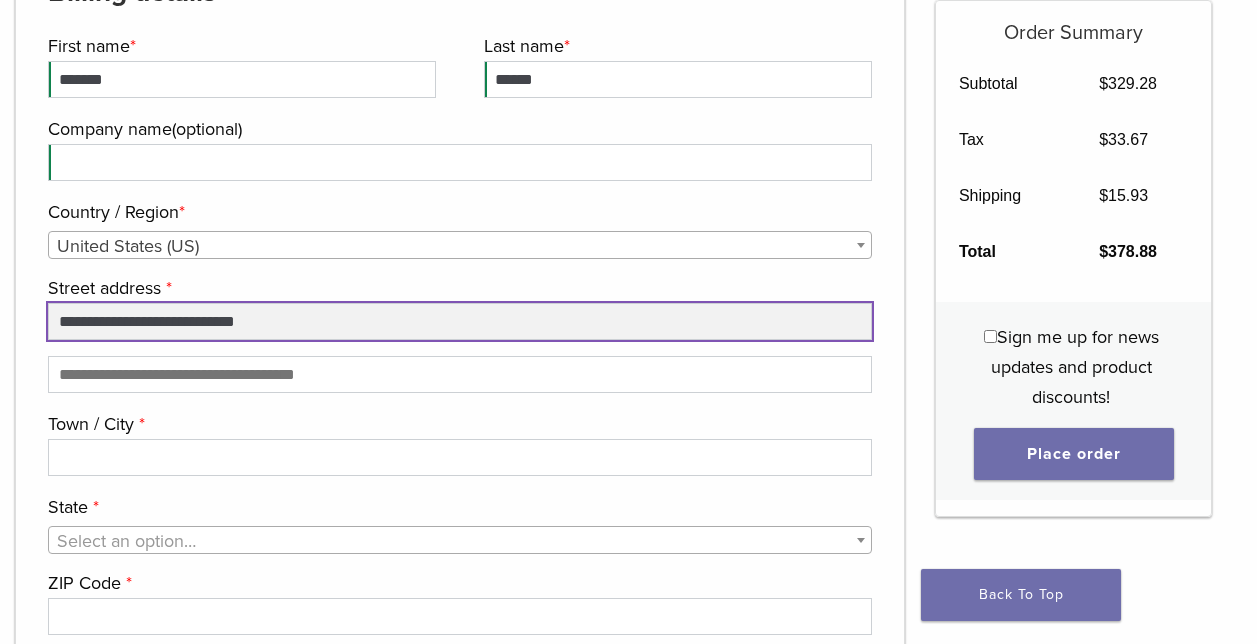 type on "**********" 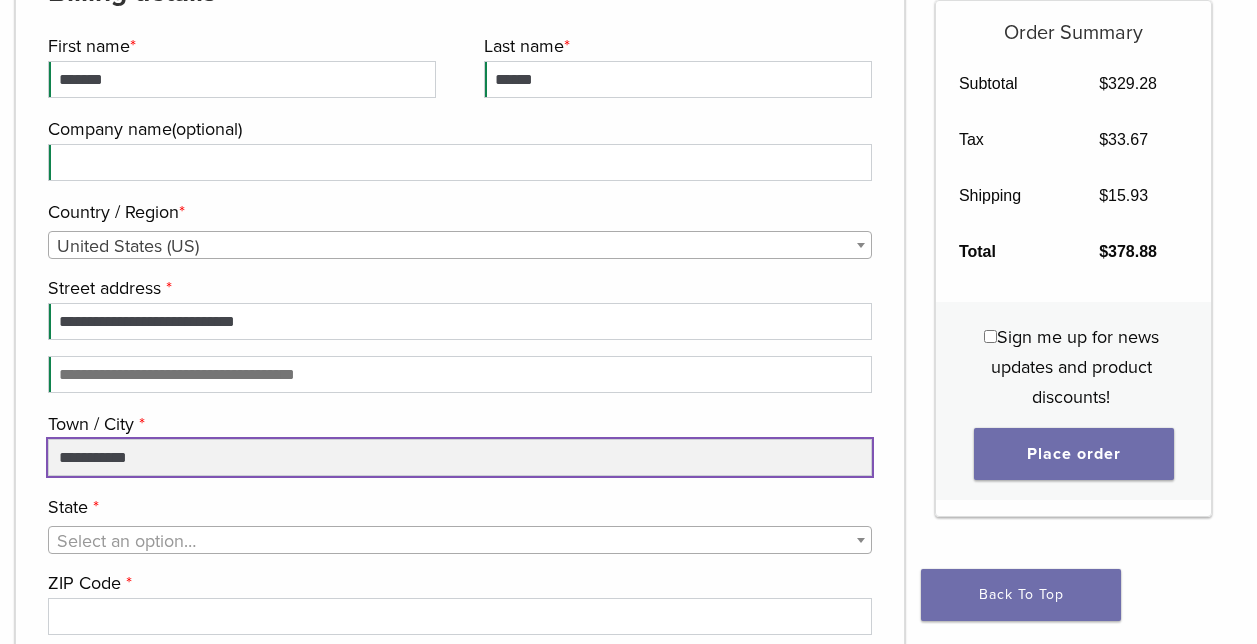 type on "**********" 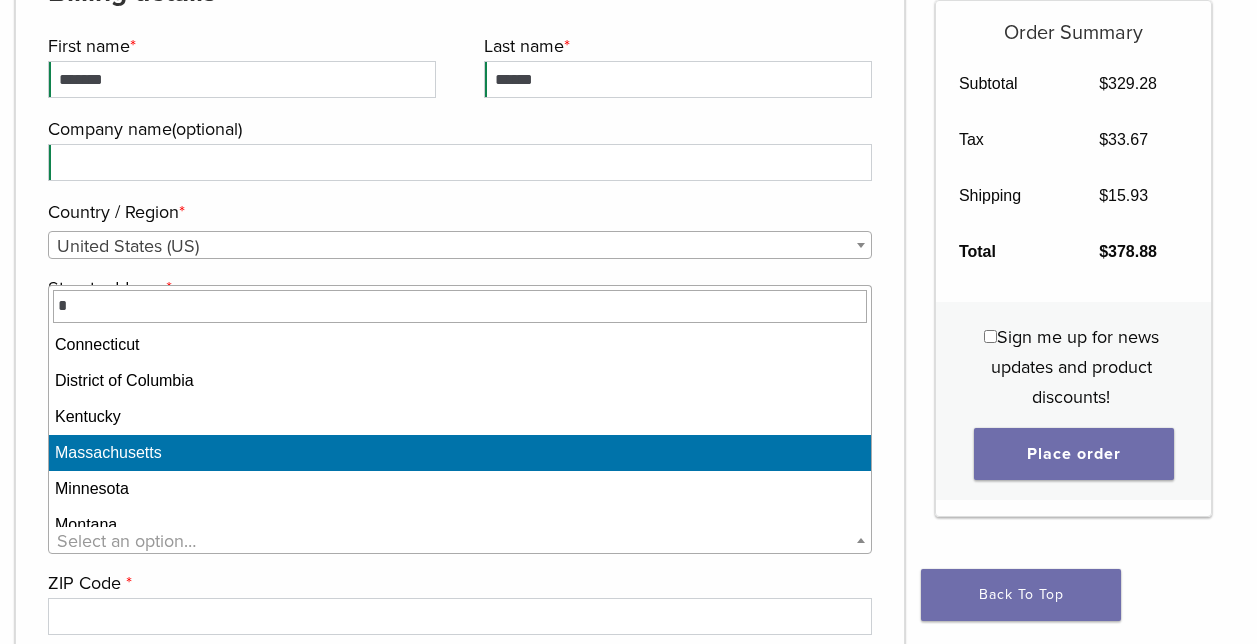 type on "*" 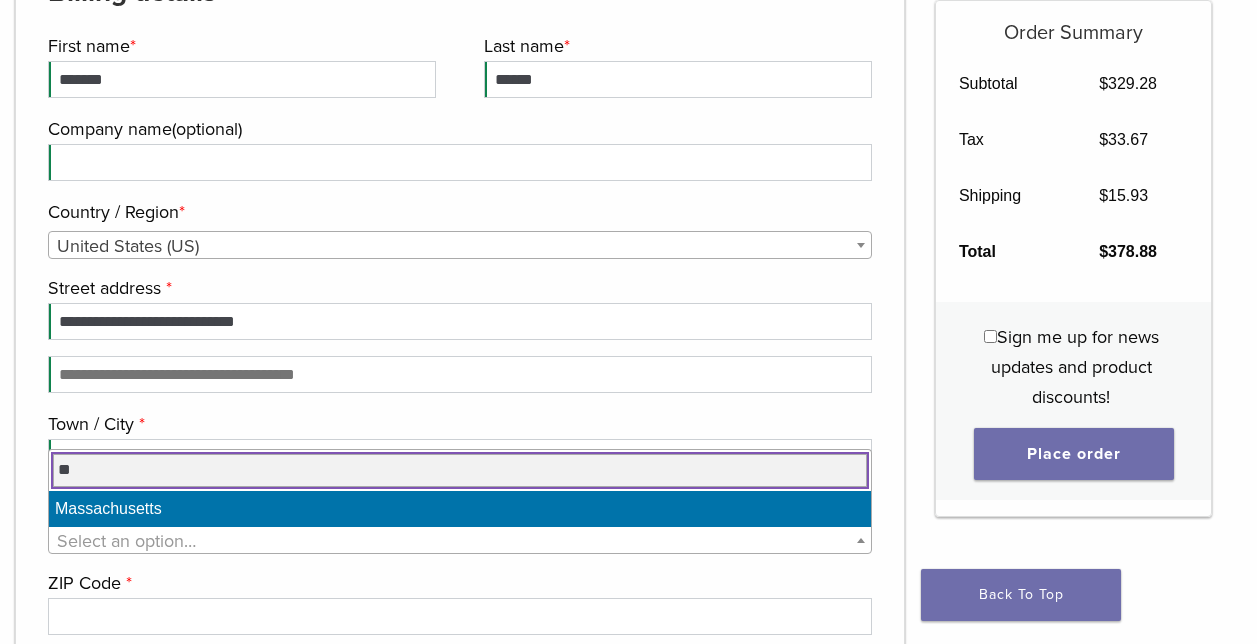 type on "**" 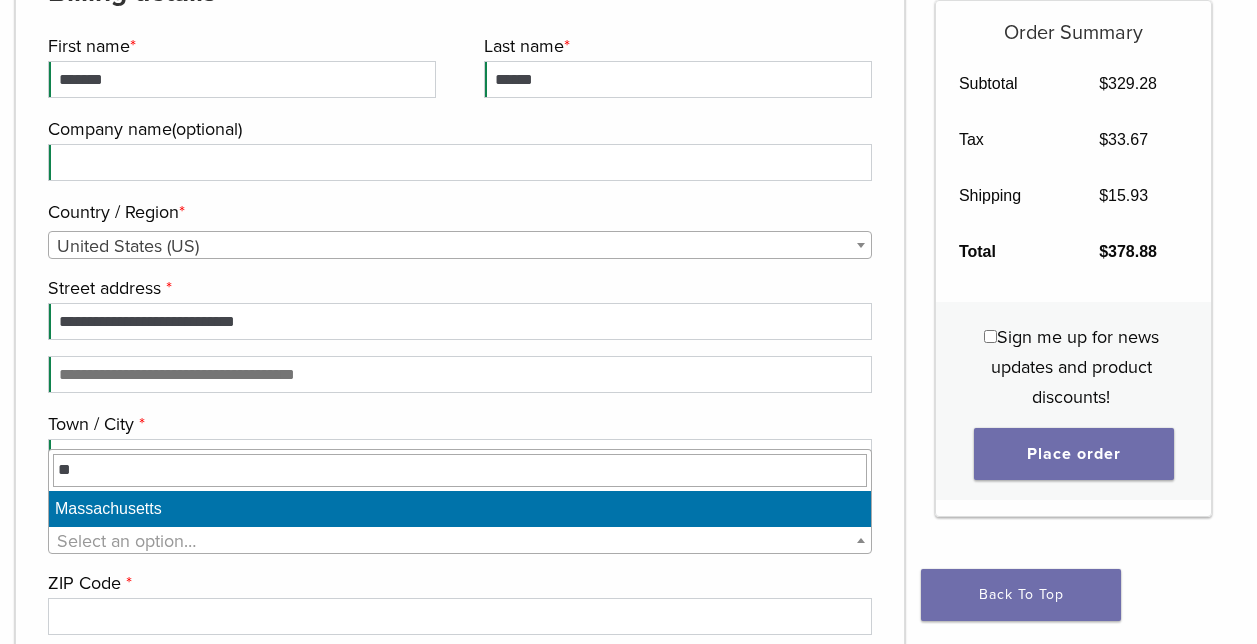 type 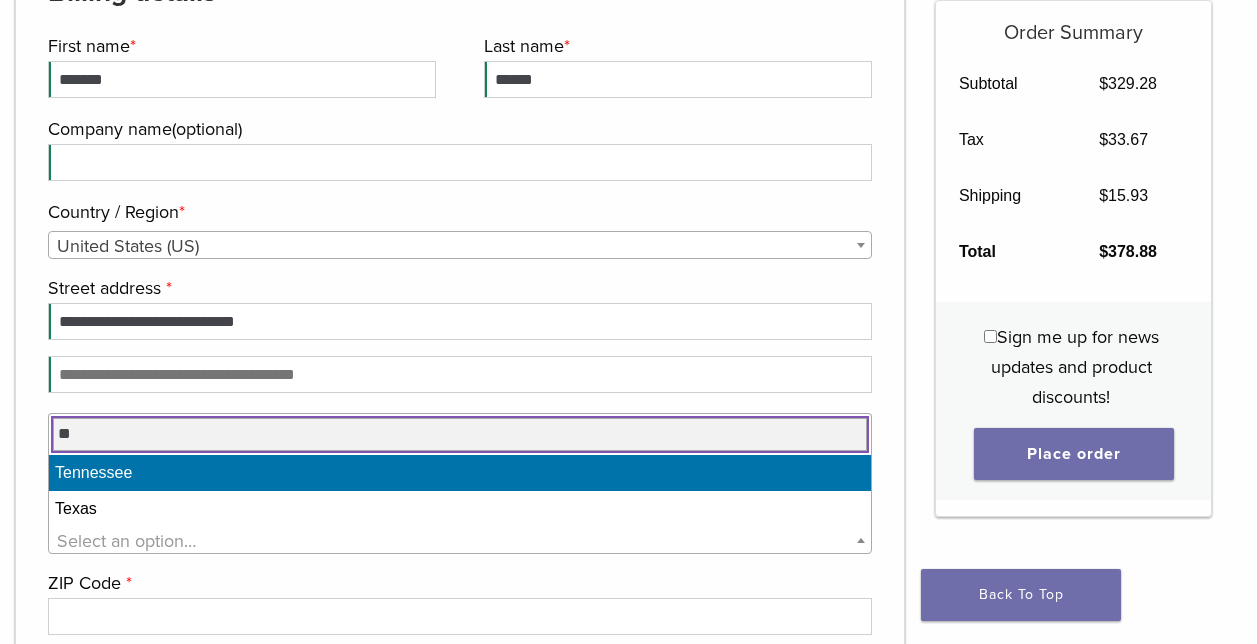 type on "**" 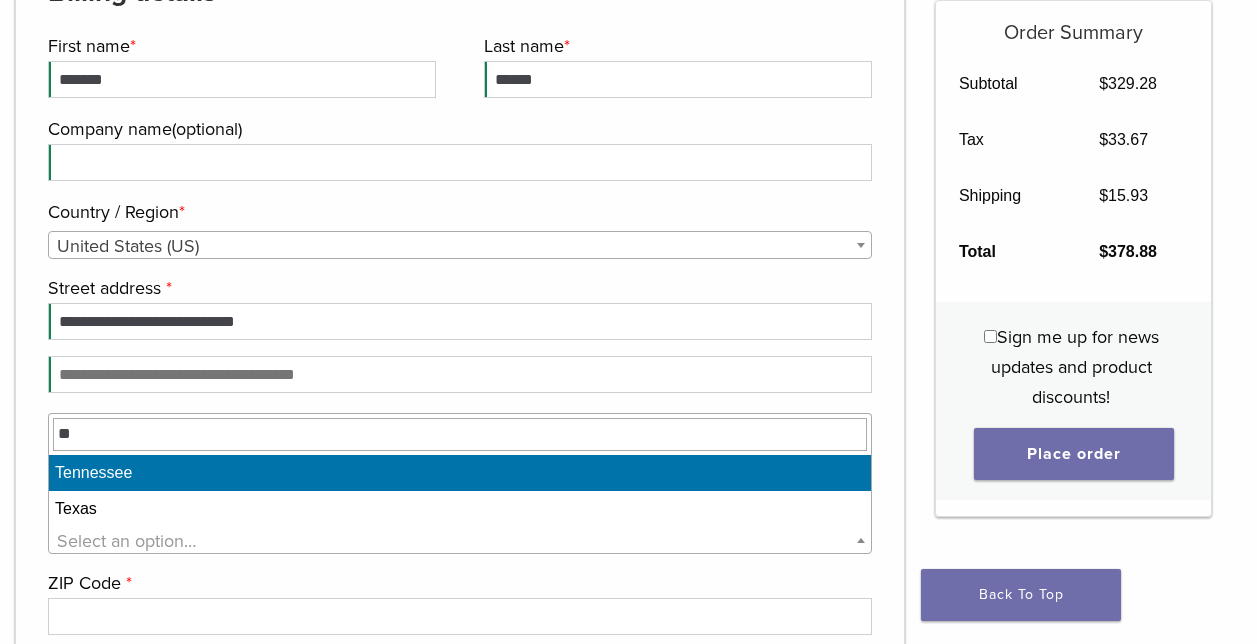 select on "**" 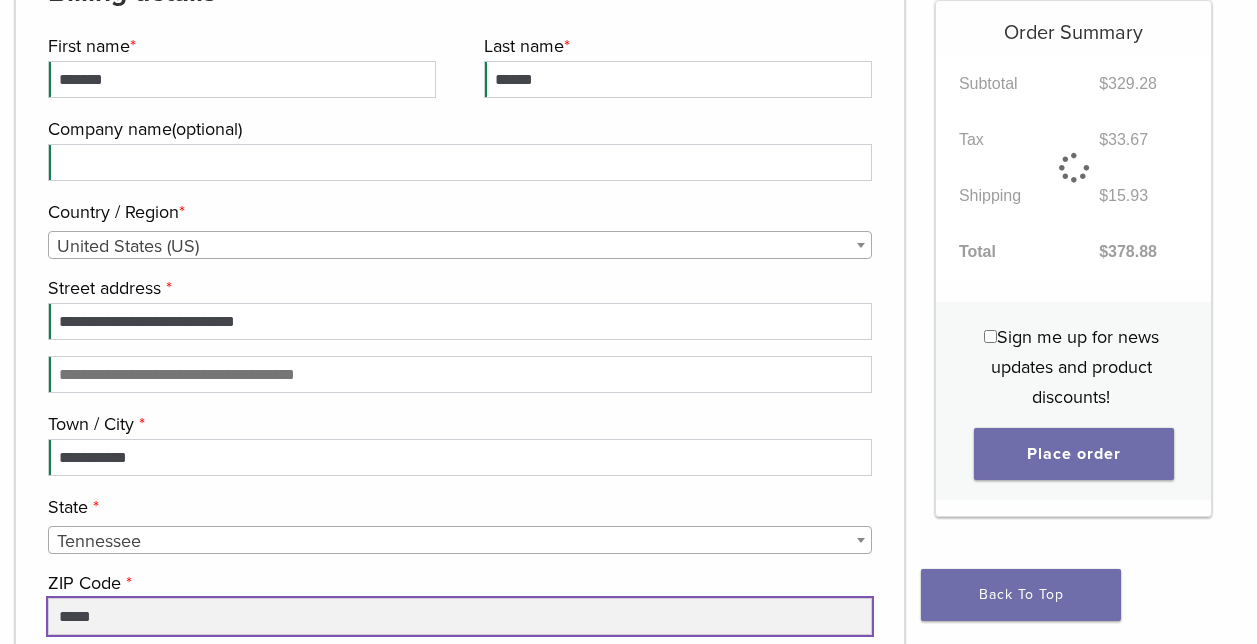 type on "*****" 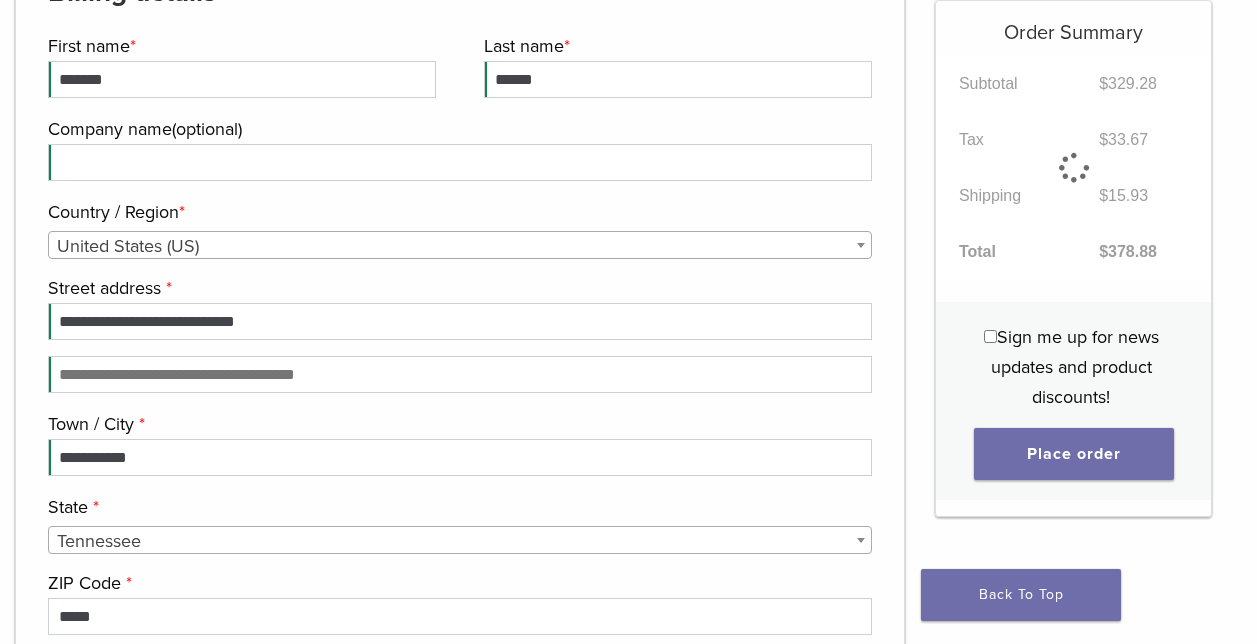 click on "State   *" at bounding box center [457, 507] 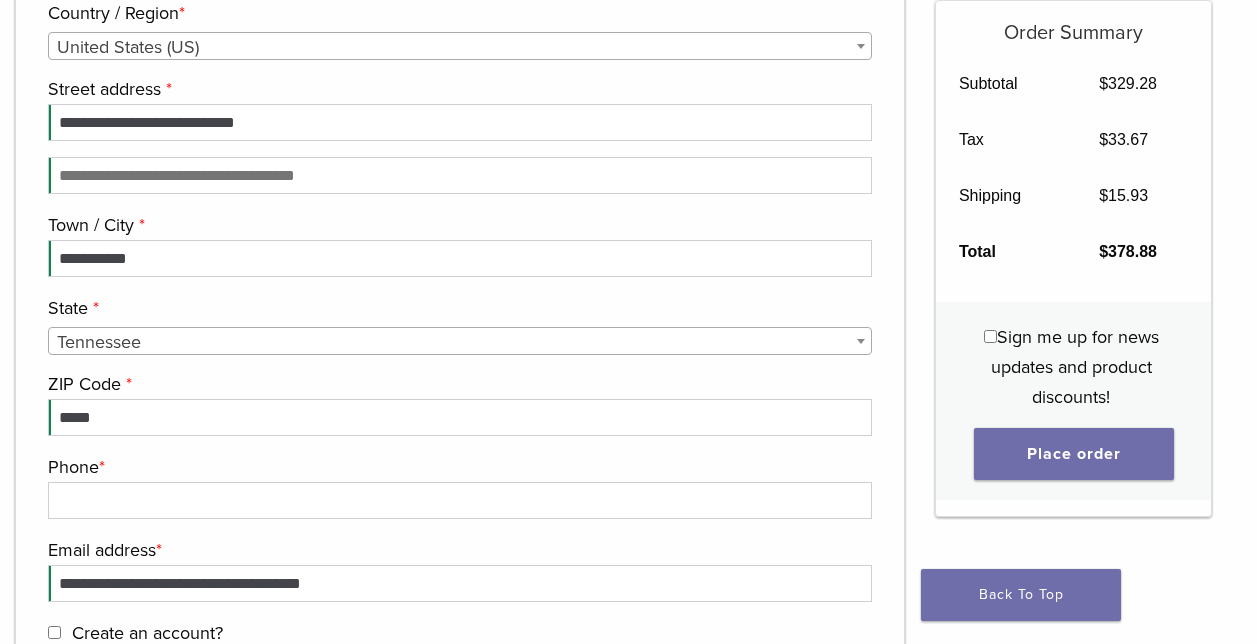 scroll, scrollTop: 2435, scrollLeft: 0, axis: vertical 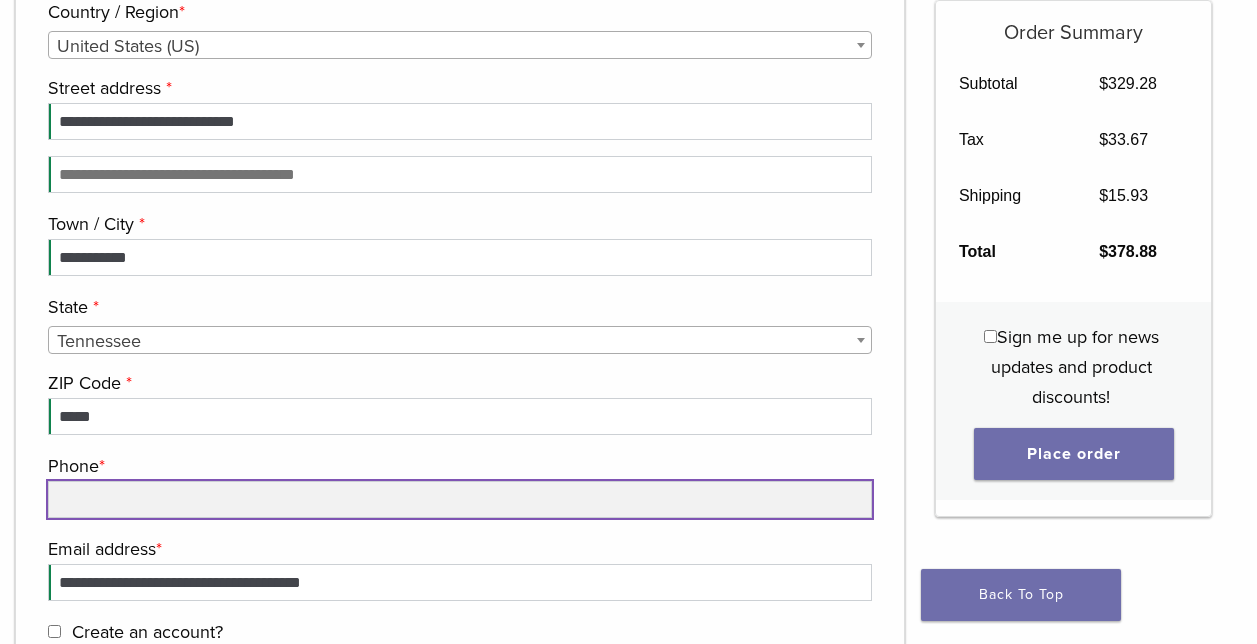 click on "Phone  *" at bounding box center (460, 499) 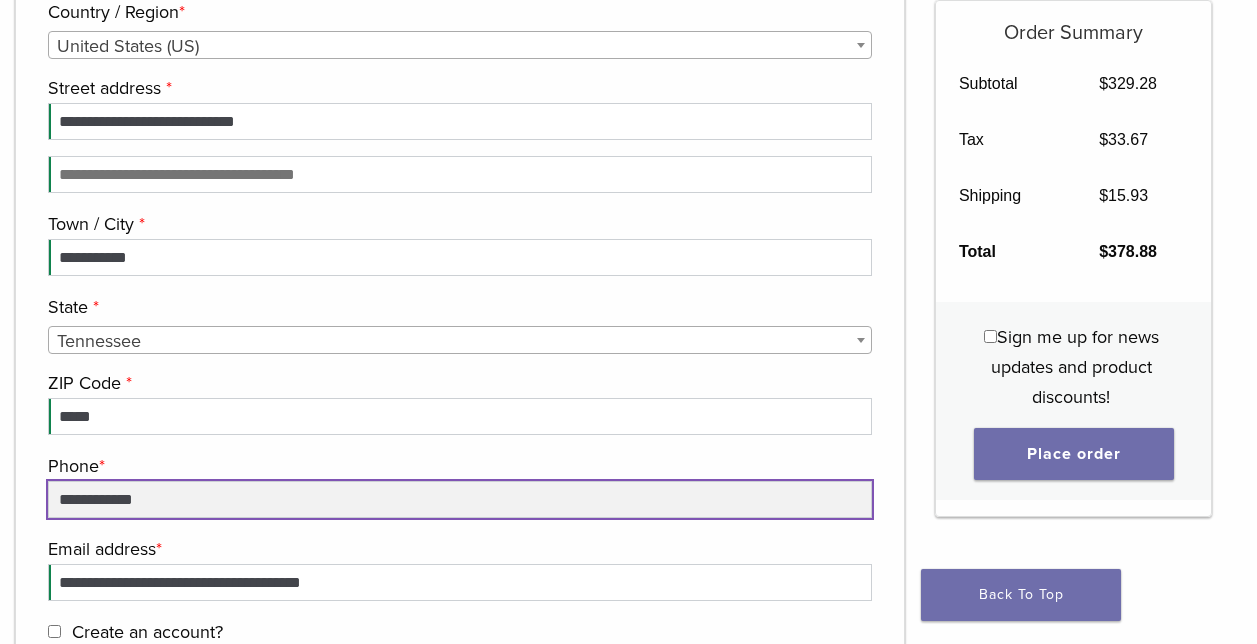 type on "**********" 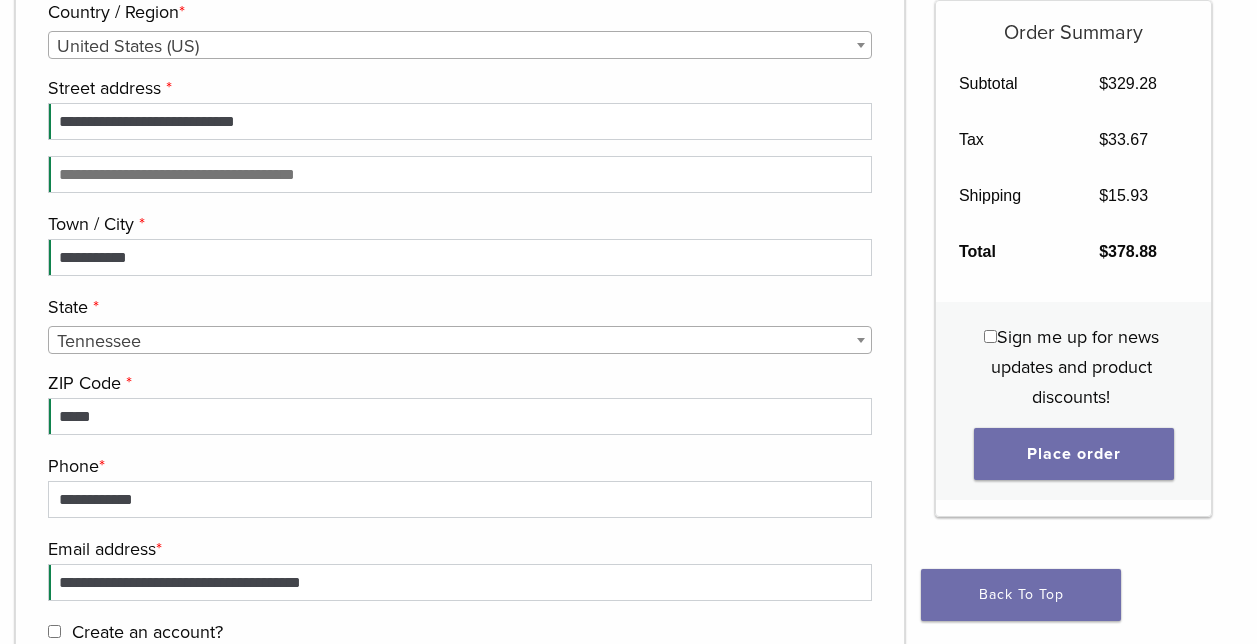 click on "**********" at bounding box center (460, 216) 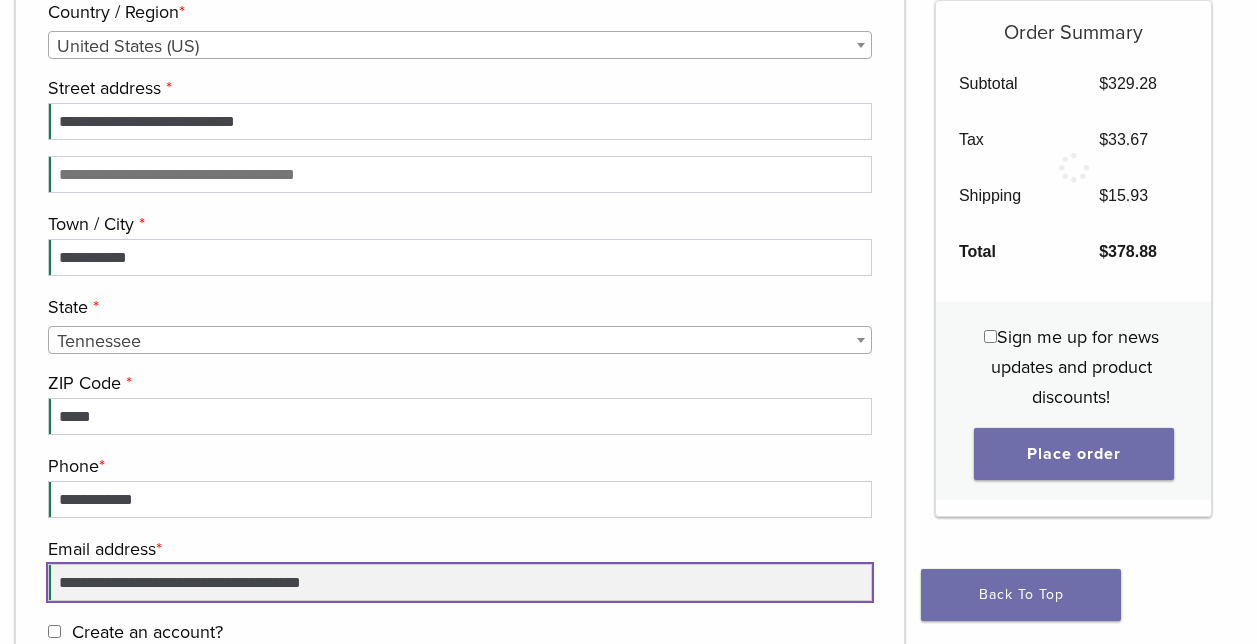 click on "**********" at bounding box center [460, 582] 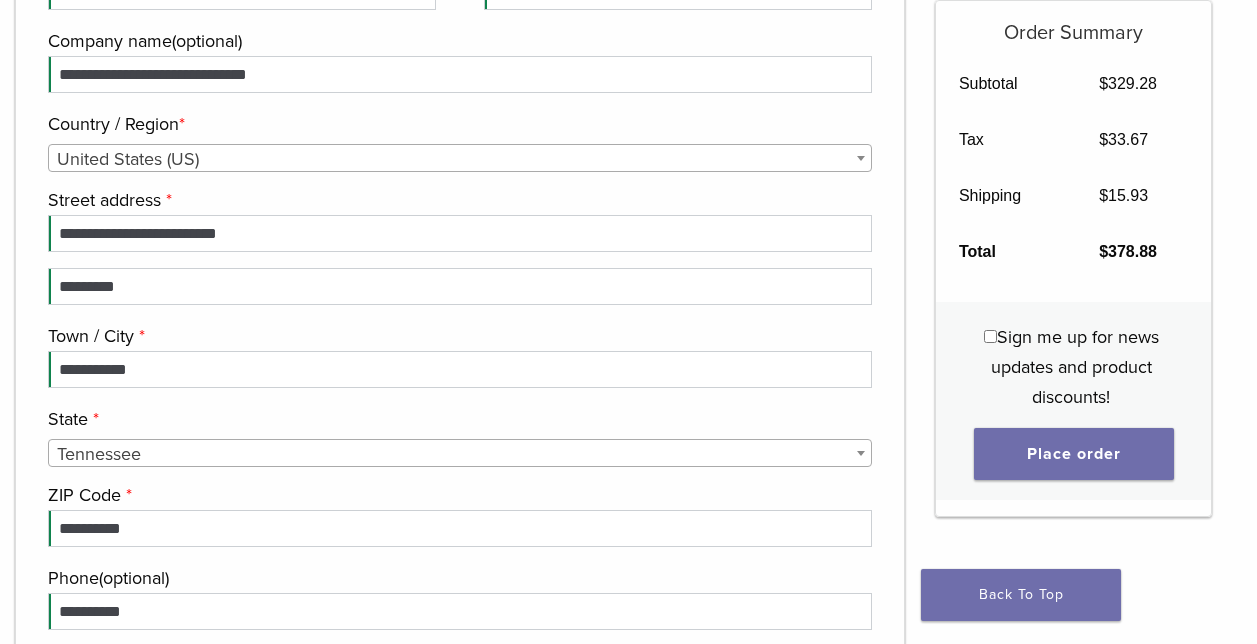 scroll, scrollTop: 683, scrollLeft: 0, axis: vertical 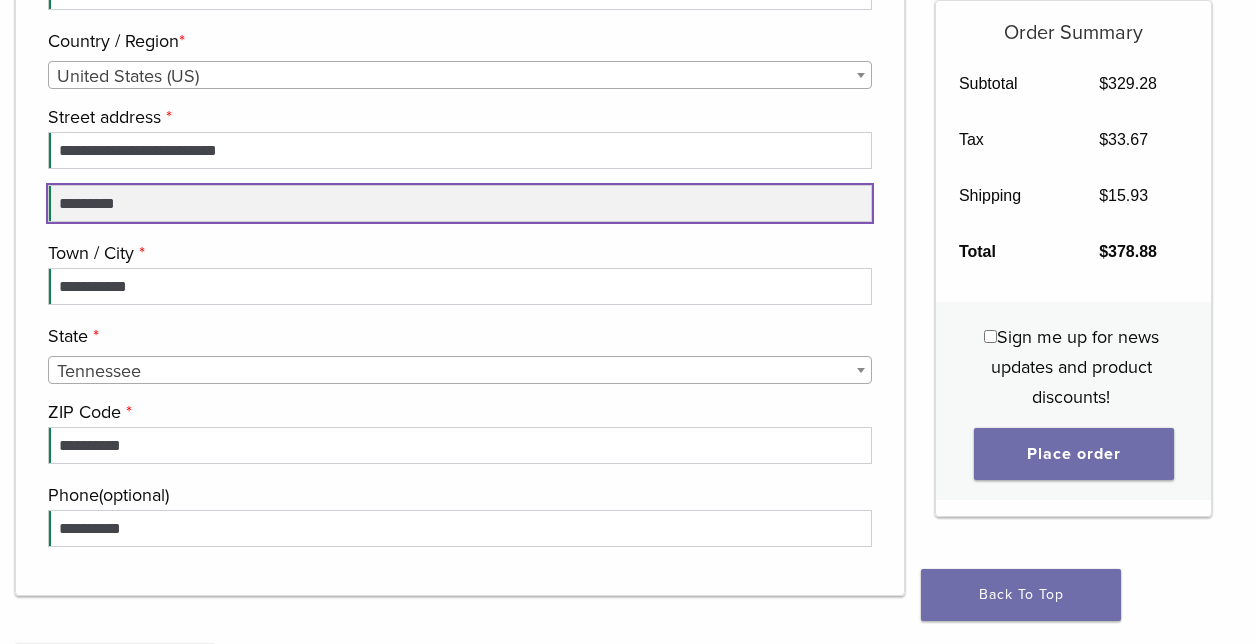 drag, startPoint x: 164, startPoint y: 206, endPoint x: -4, endPoint y: 210, distance: 168.0476 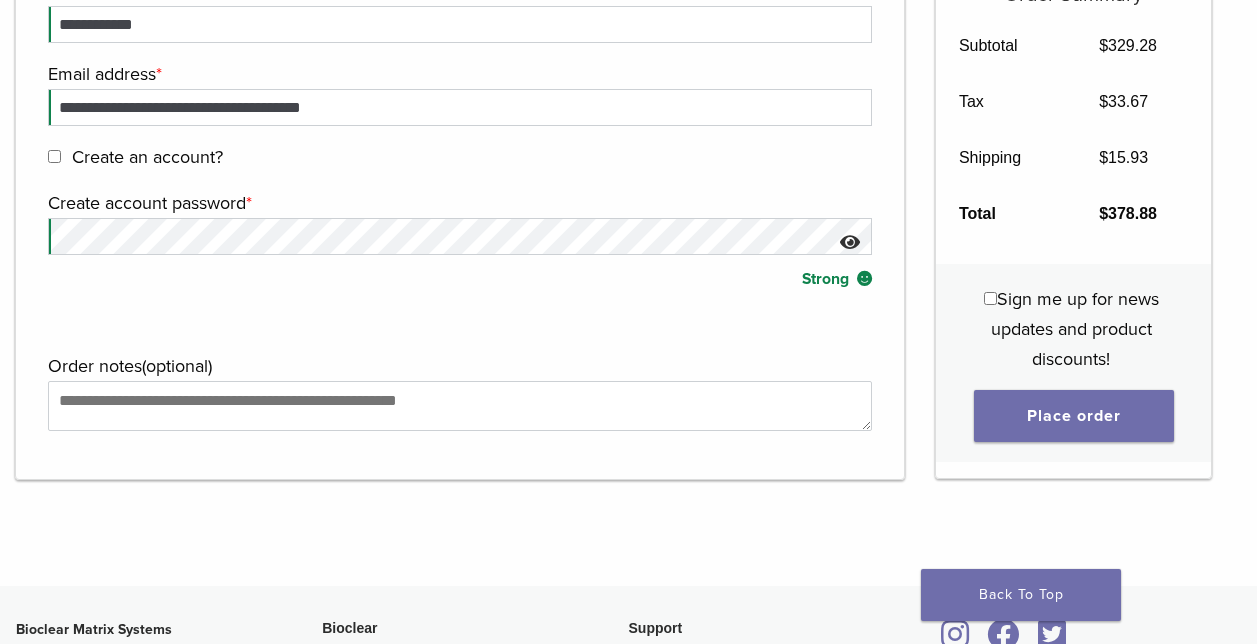scroll, scrollTop: 2983, scrollLeft: 0, axis: vertical 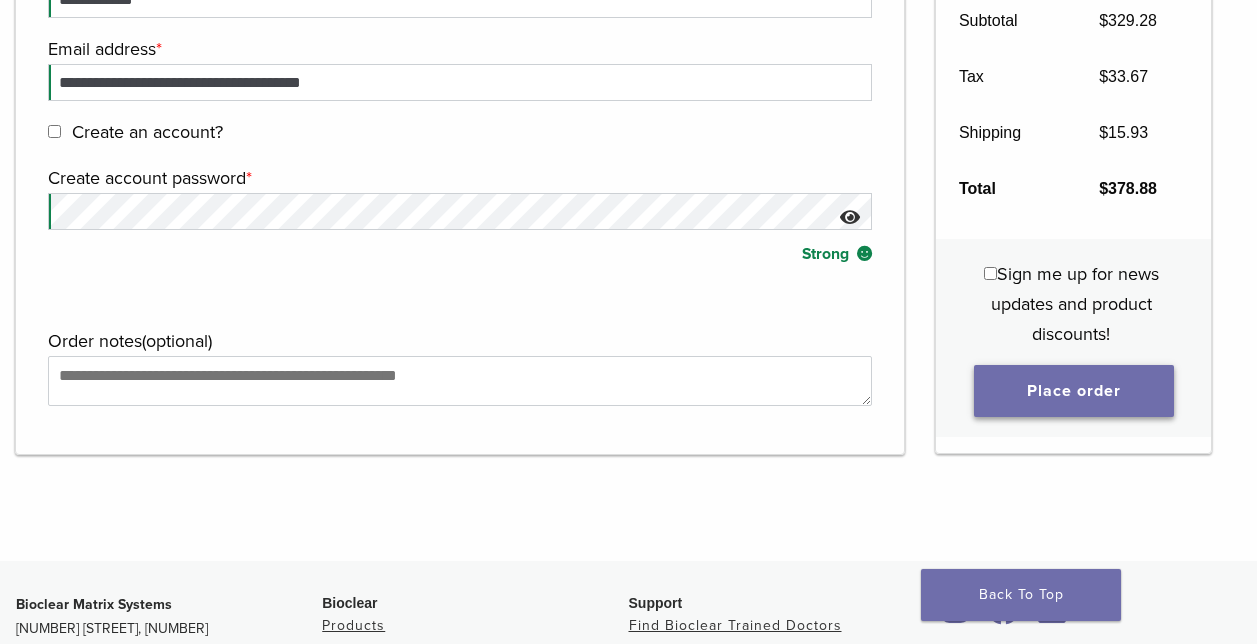 type 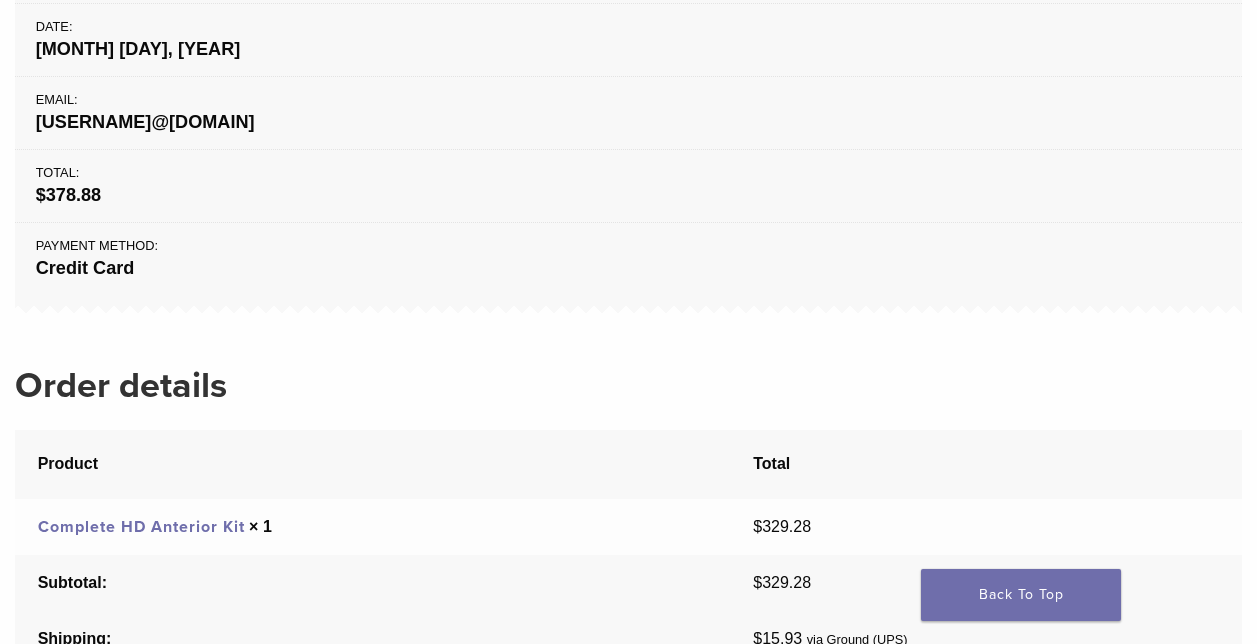 scroll, scrollTop: 0, scrollLeft: 0, axis: both 